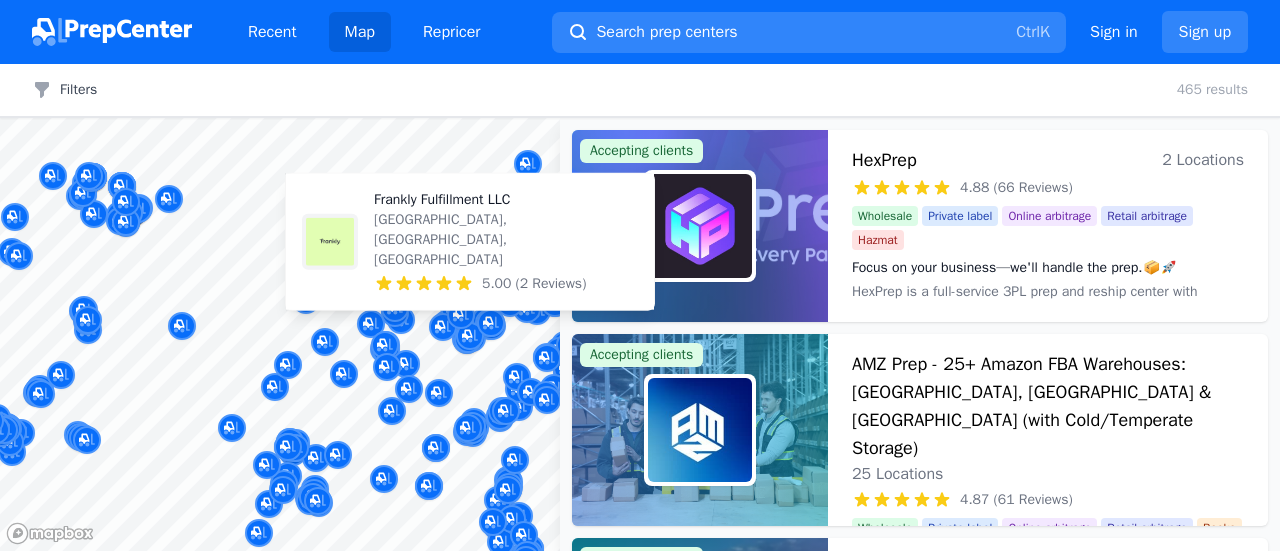 scroll, scrollTop: 0, scrollLeft: 0, axis: both 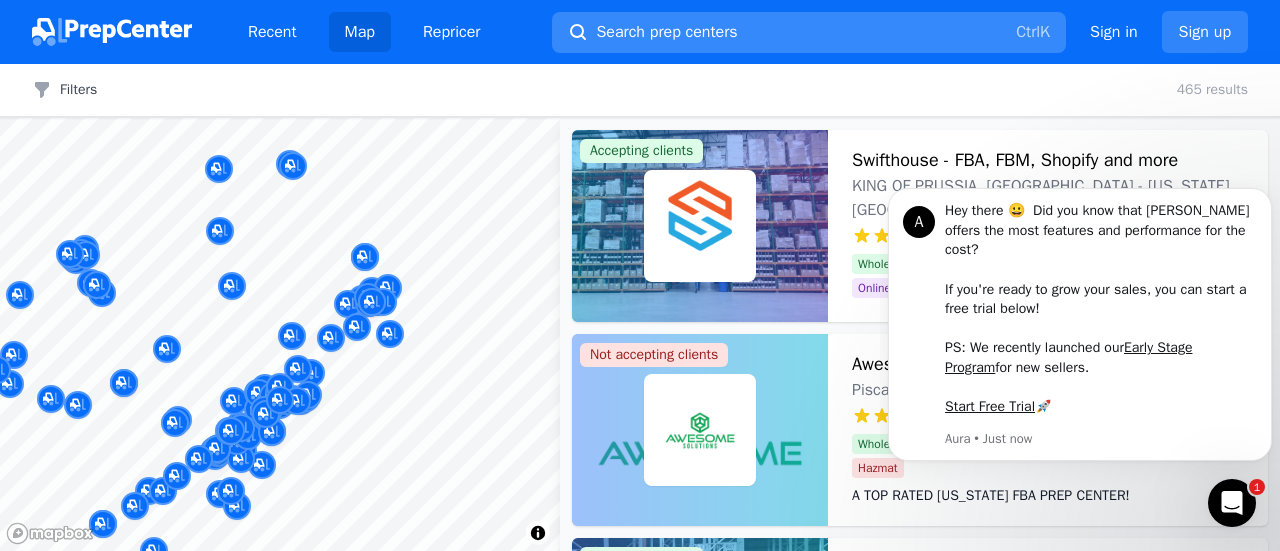 click on "Search prep centers Ctrl  K" at bounding box center [809, 32] 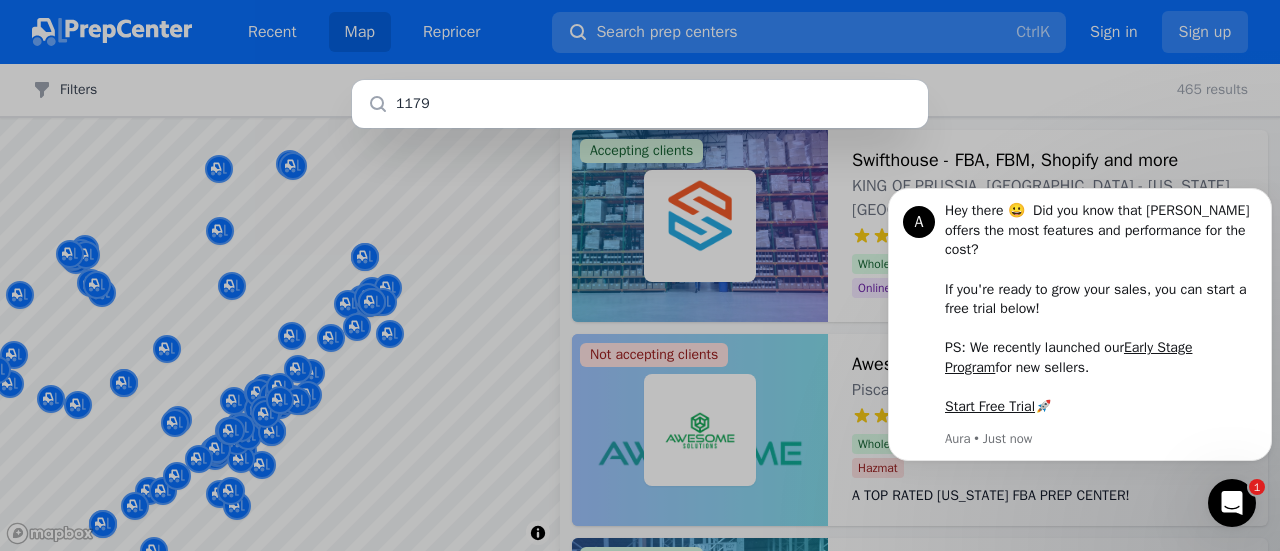 type on "11798" 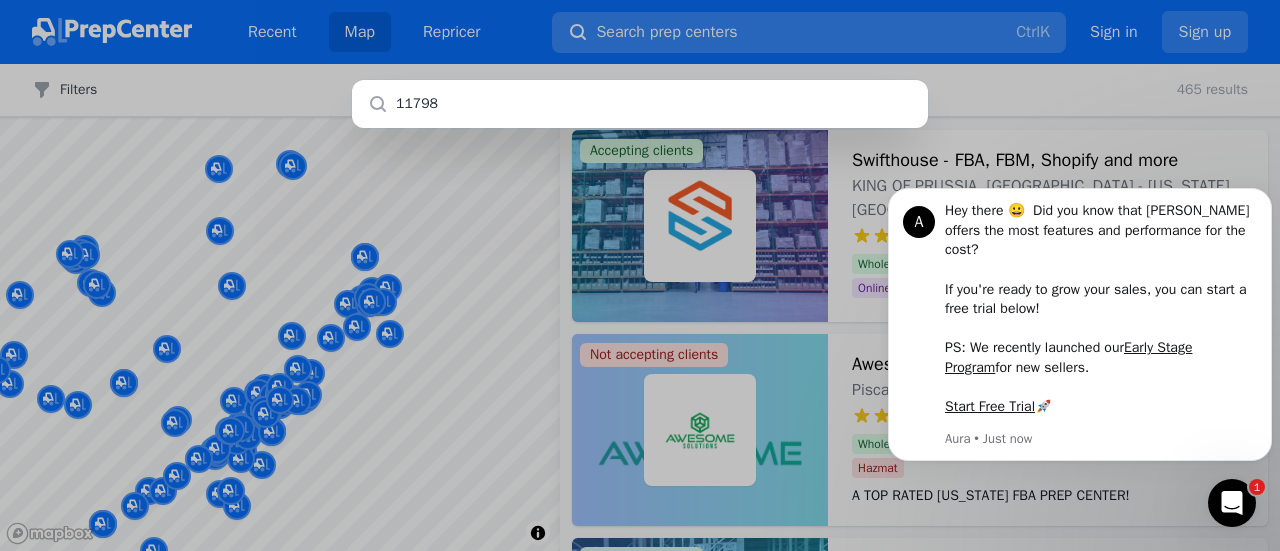 type 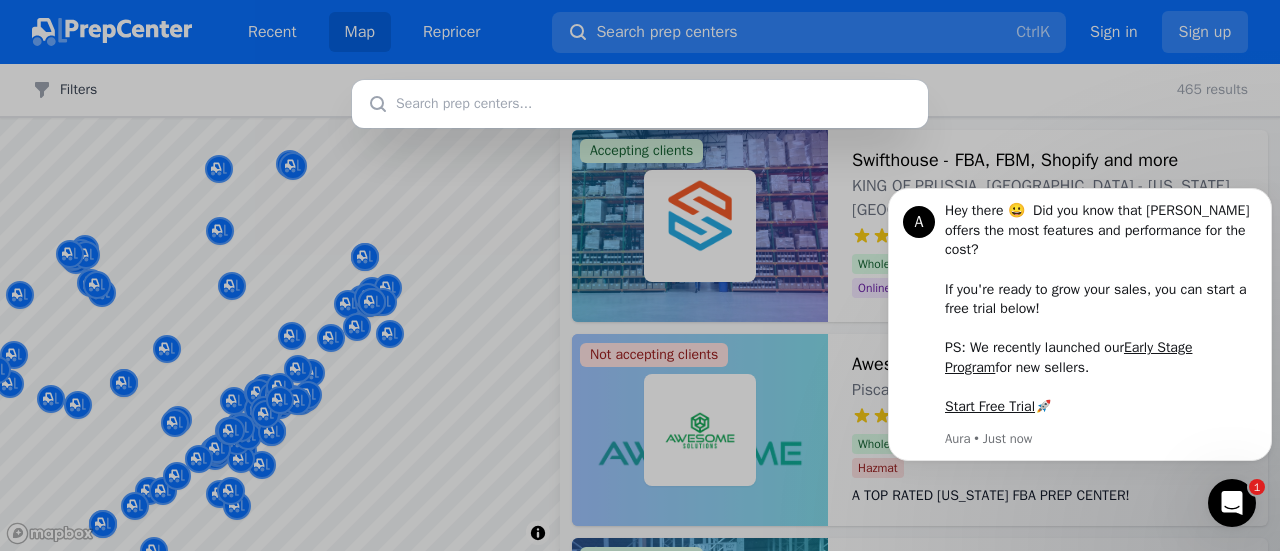 click at bounding box center (640, 104) 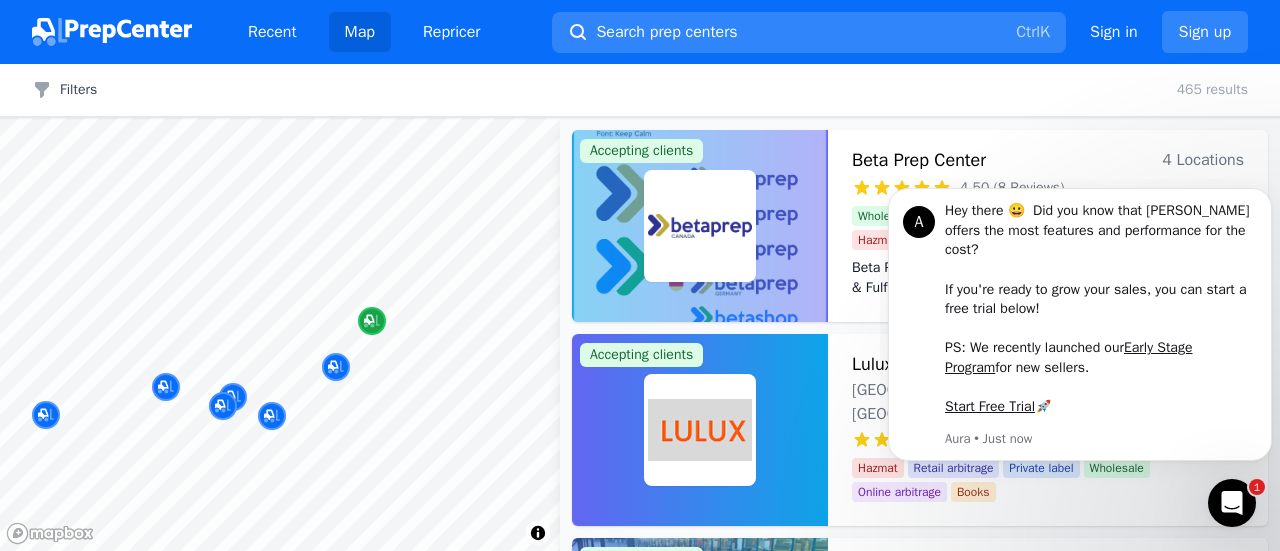 click at bounding box center [372, 321] 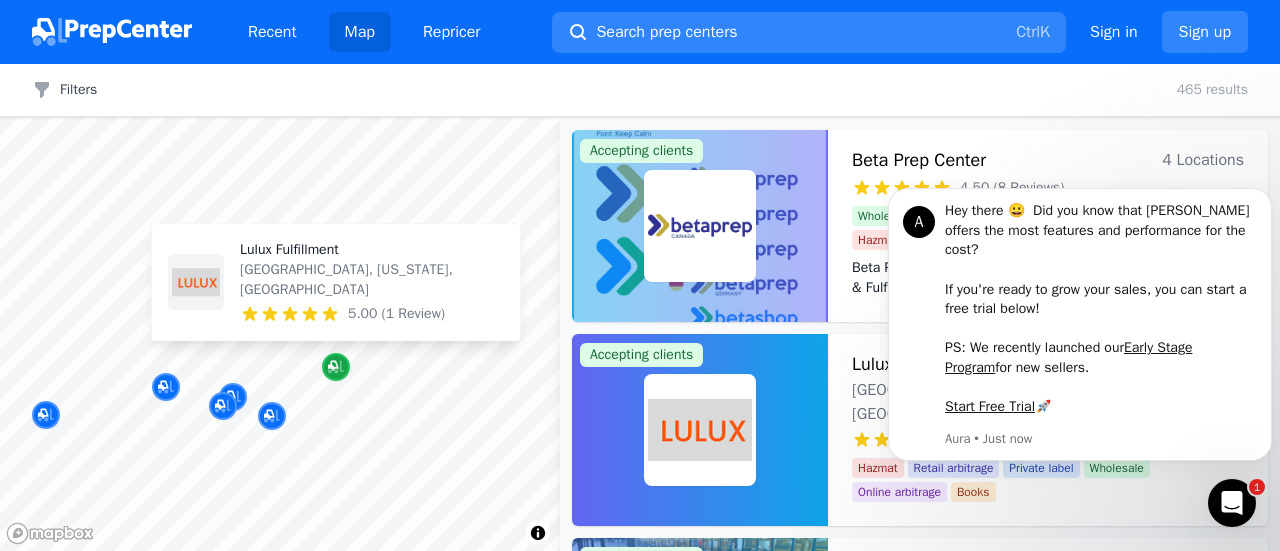 click at bounding box center (336, 367) 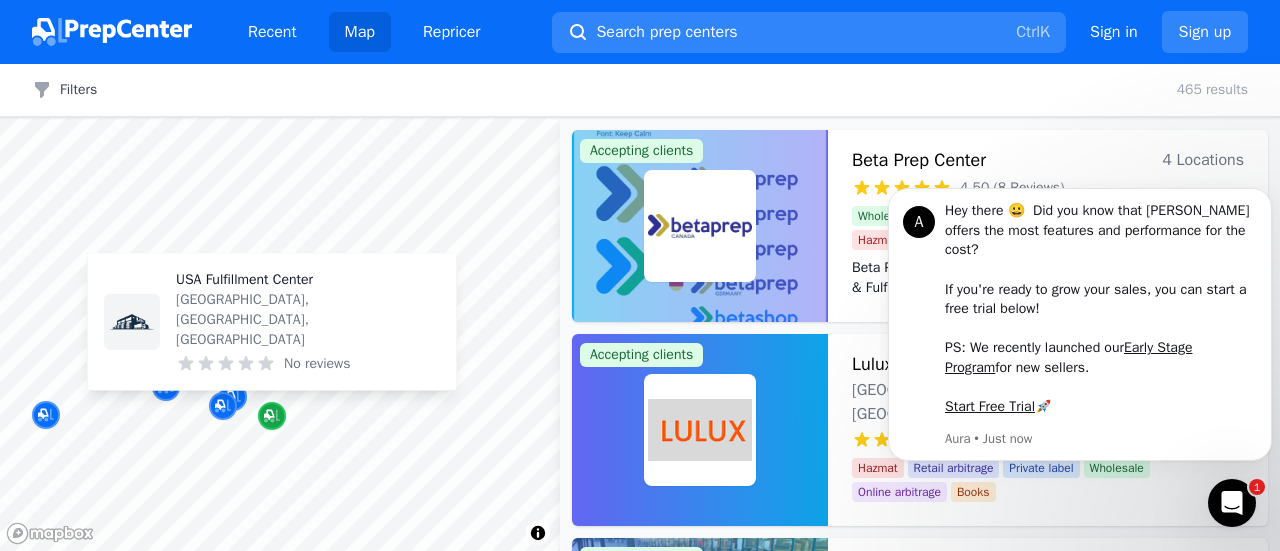 click 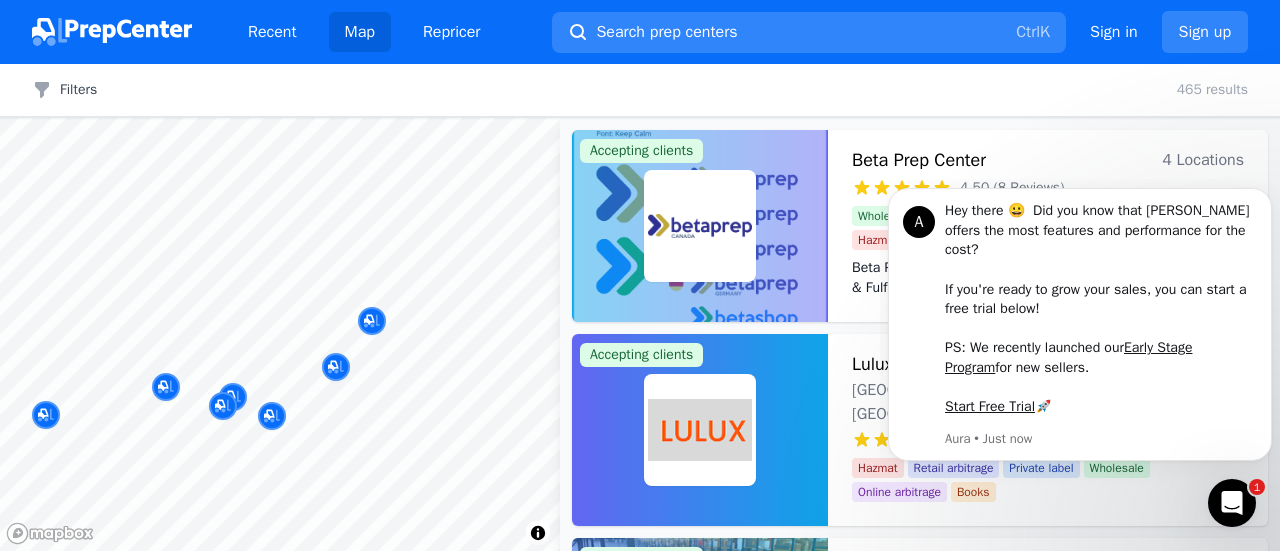 click 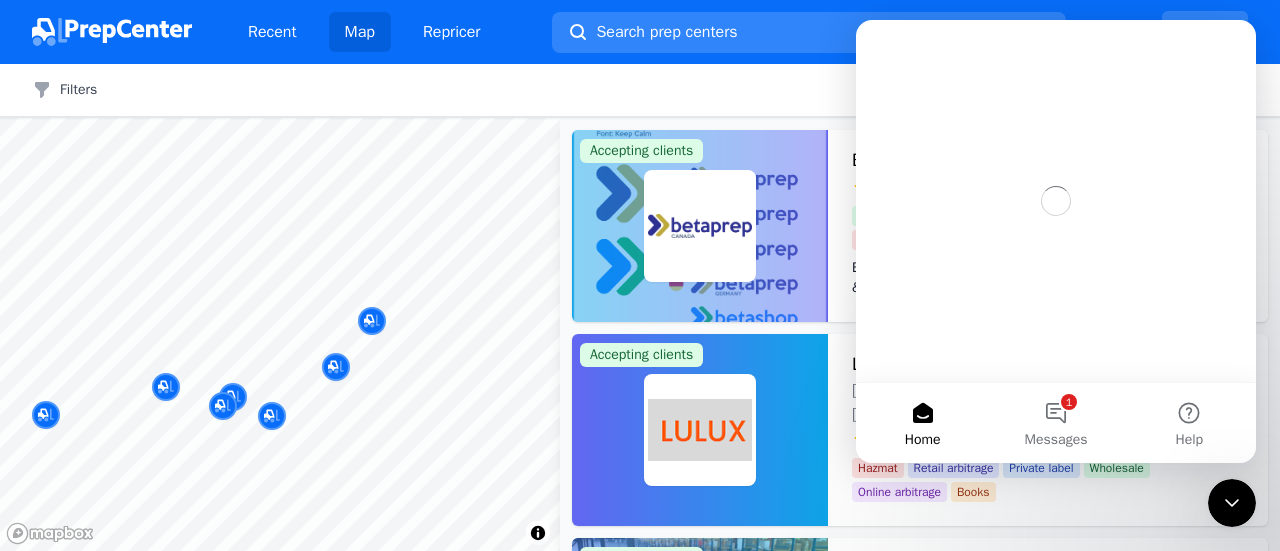 scroll, scrollTop: 0, scrollLeft: 0, axis: both 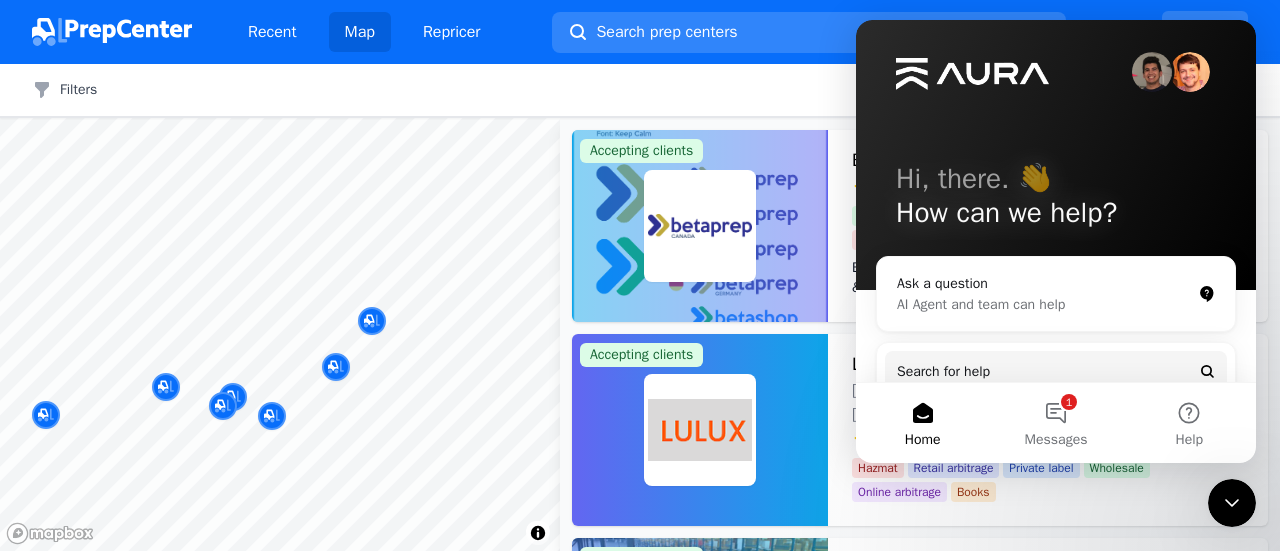 click 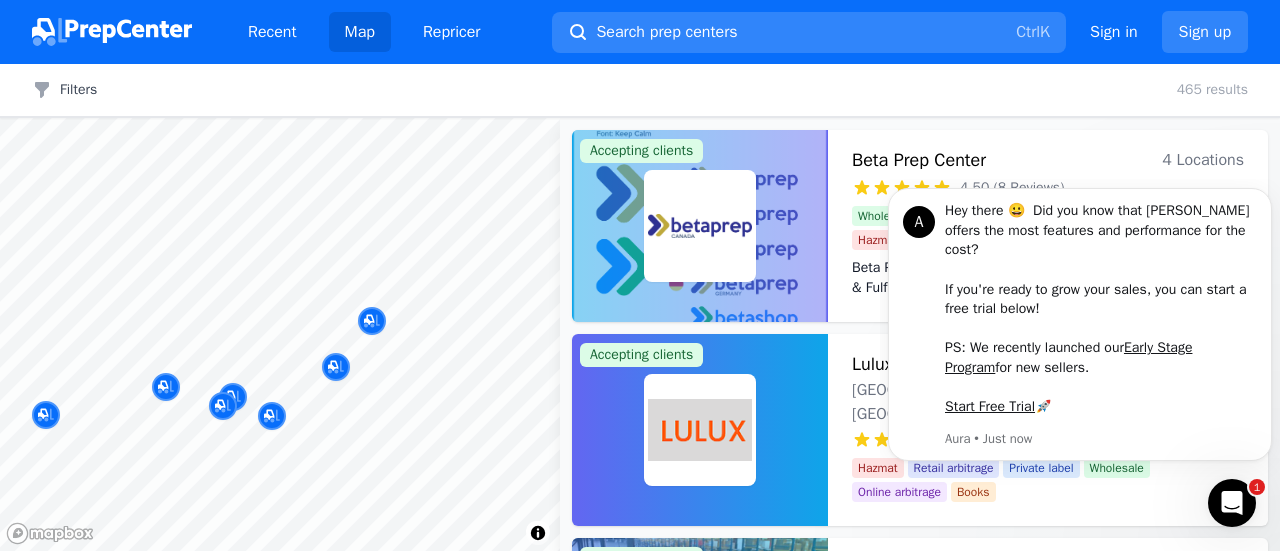 scroll, scrollTop: 0, scrollLeft: 0, axis: both 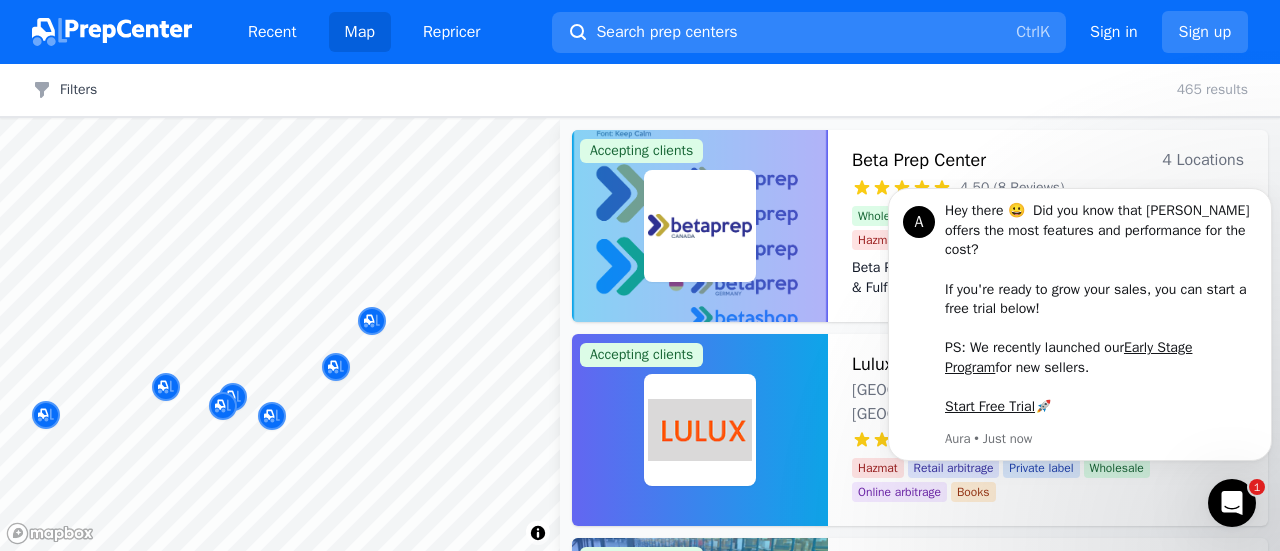 click at bounding box center [336, 368] 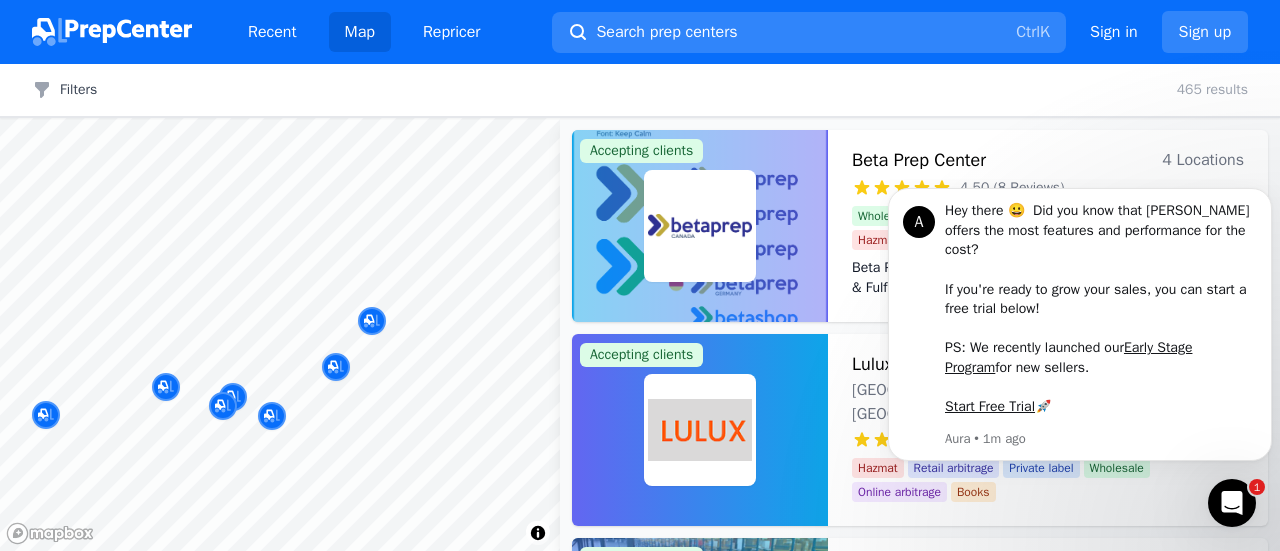 click 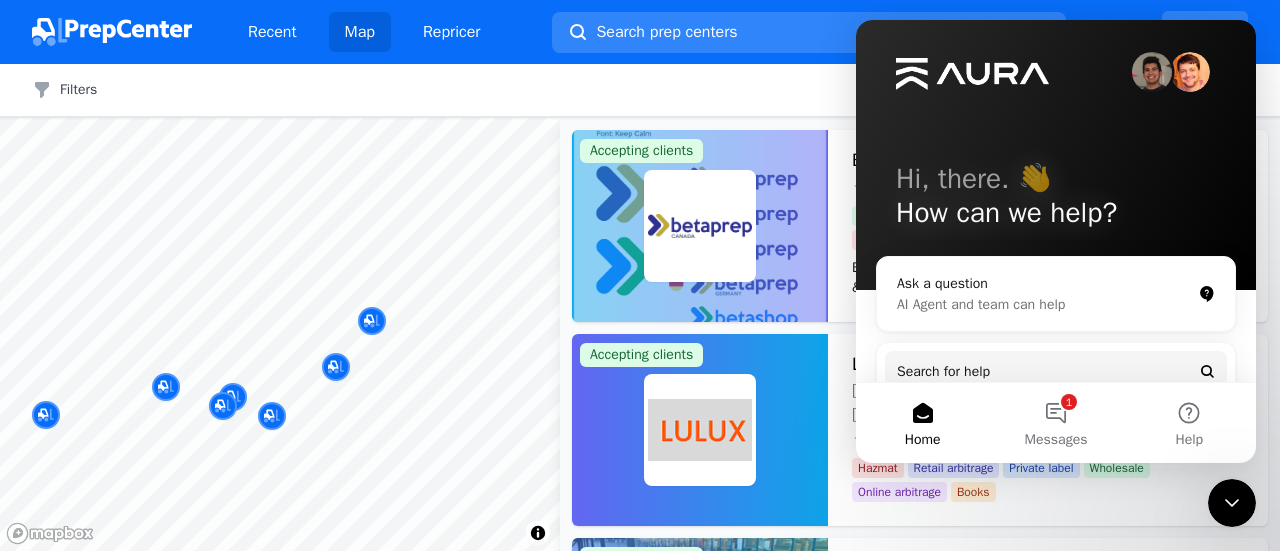 click 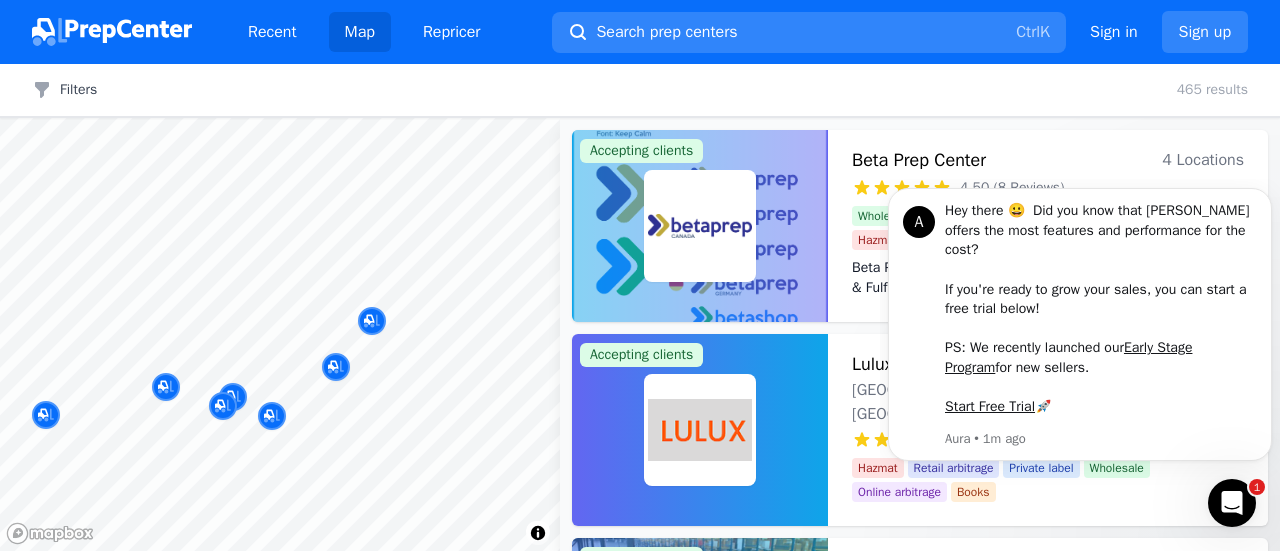 scroll, scrollTop: 0, scrollLeft: 0, axis: both 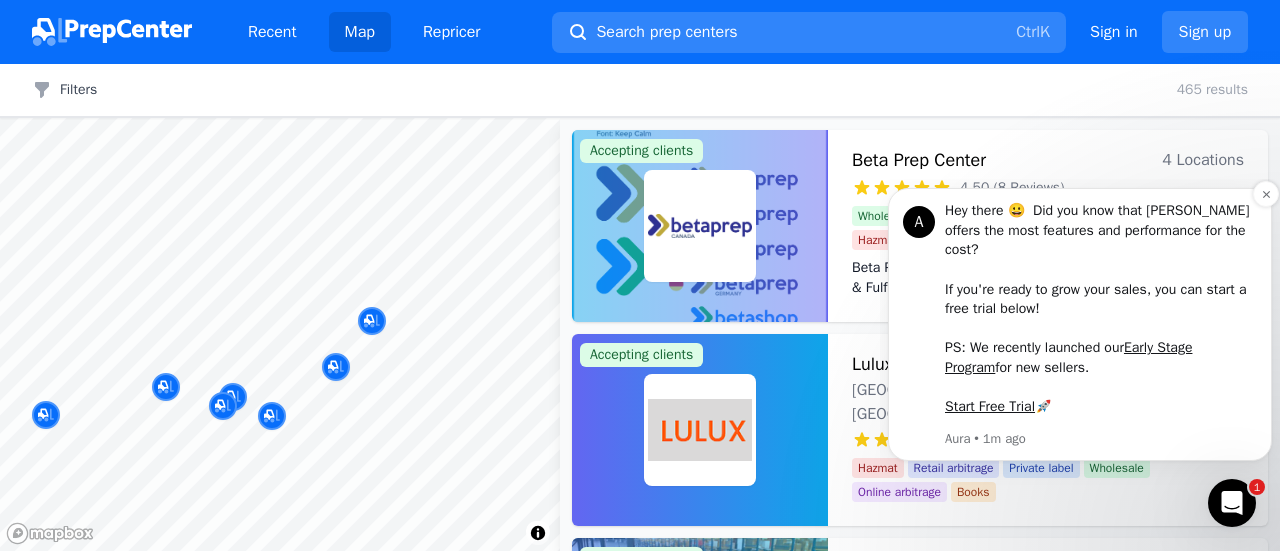 click on "Hey there 😀  Did you know that Aura offers the most features and performance for the cost? ​ If you're ready to grow your sales, you can start a free trial below! PS: We recently launched our  Early Stage Program  for new sellers. ​ ​ Start Free Trial  🚀" at bounding box center [1101, 309] 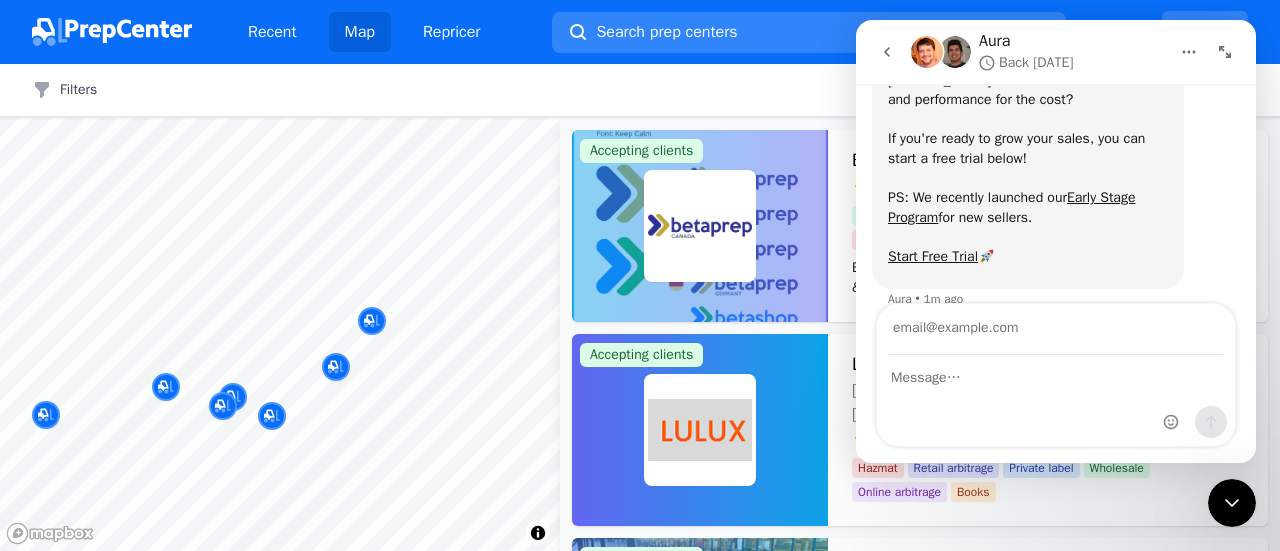 scroll, scrollTop: 131, scrollLeft: 0, axis: vertical 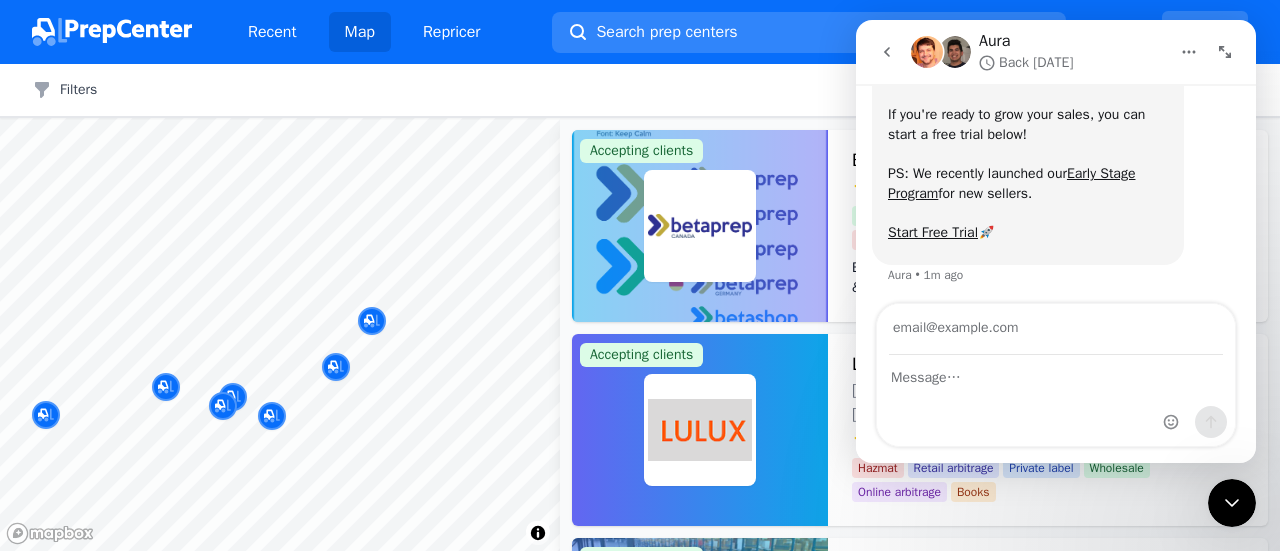 click 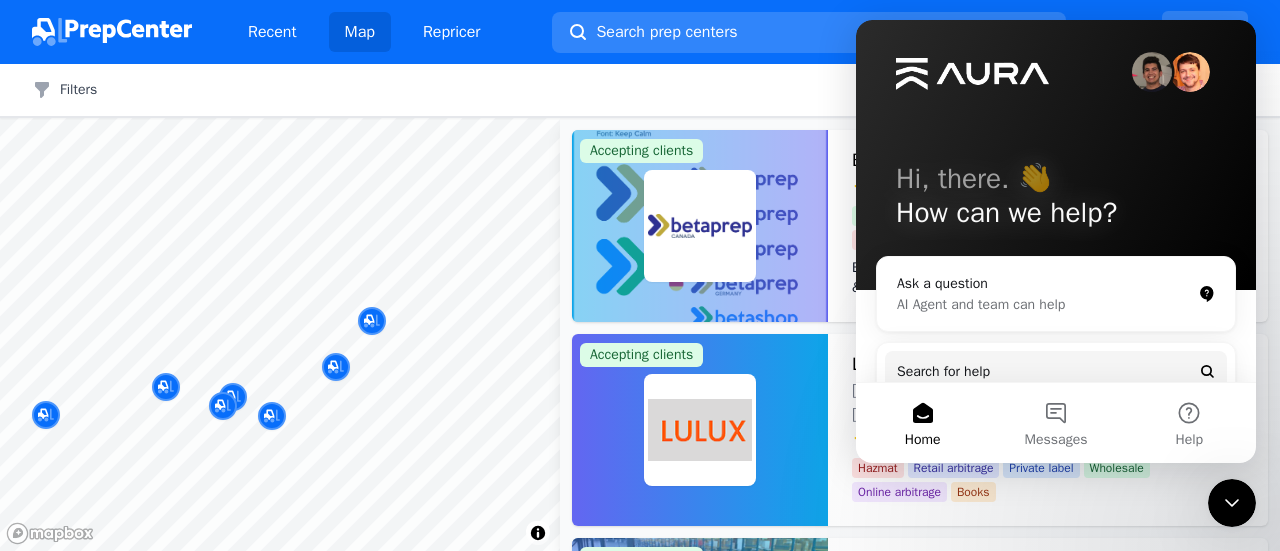 scroll, scrollTop: 0, scrollLeft: 0, axis: both 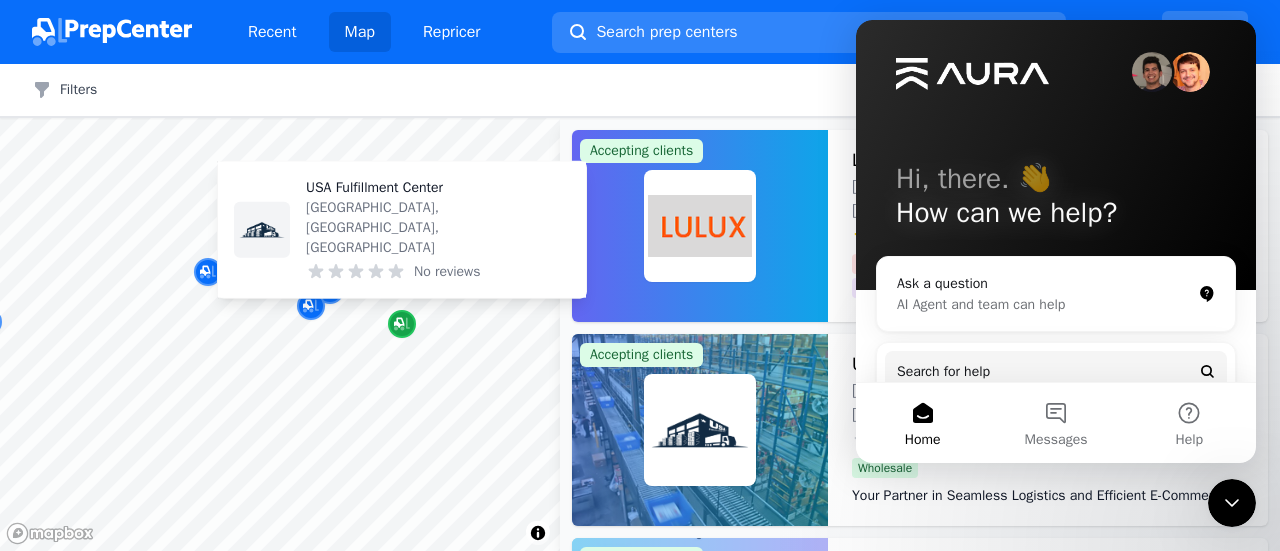 click 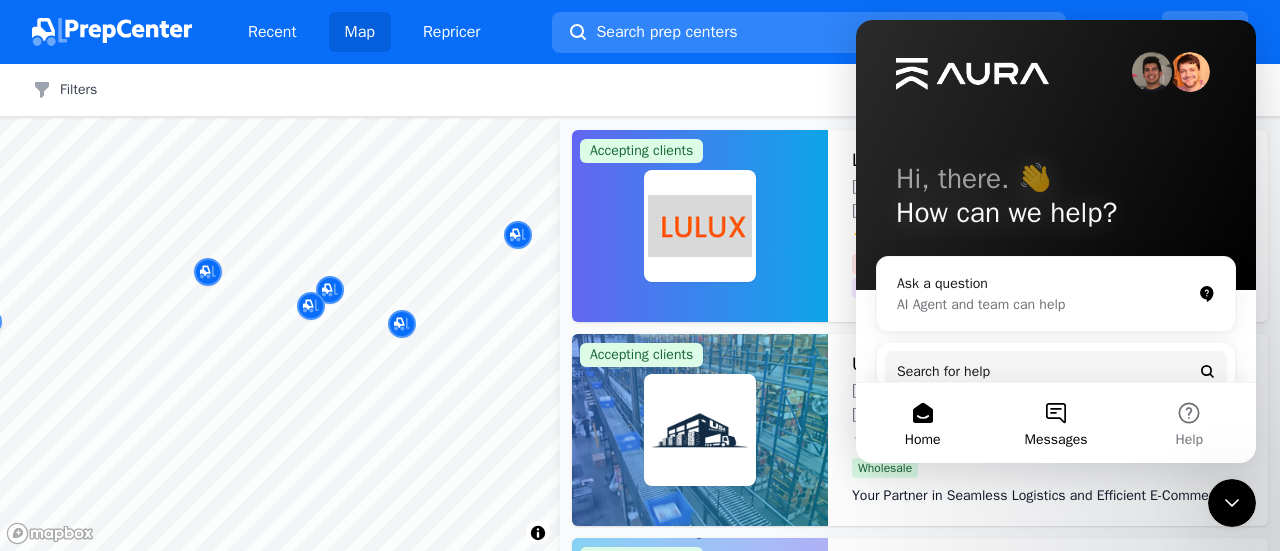 click on "Messages" at bounding box center [1056, 440] 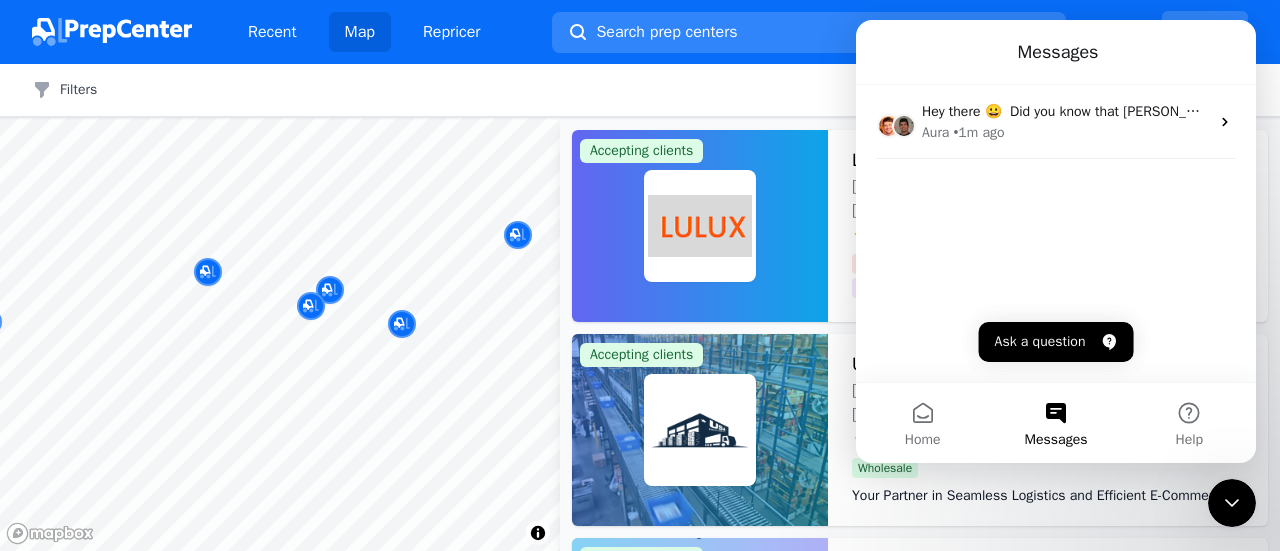 click 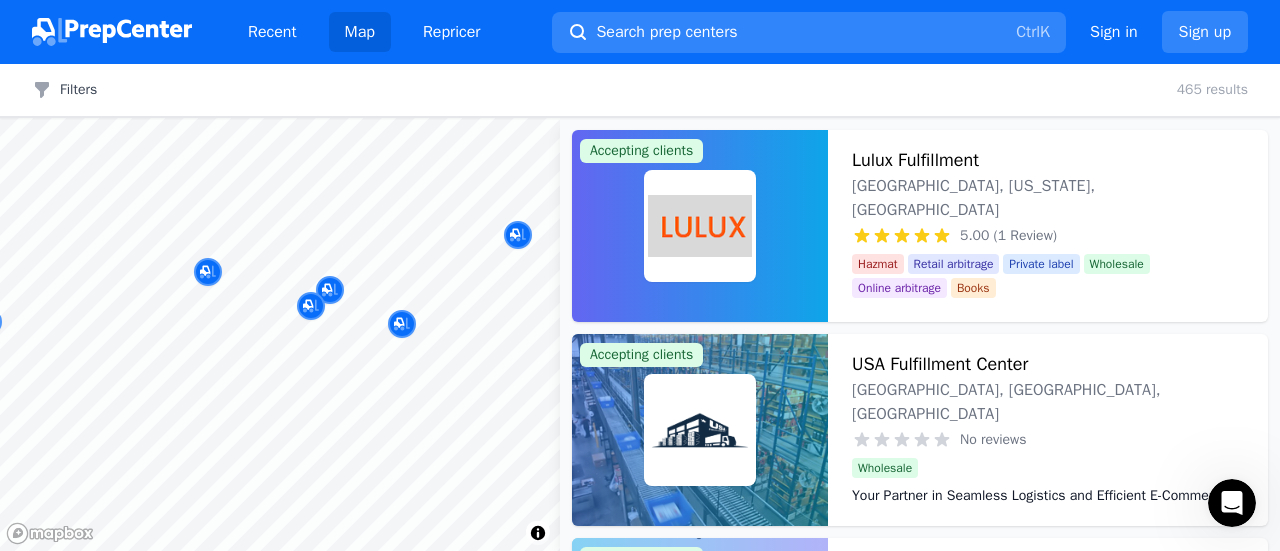 click at bounding box center (336, 344) 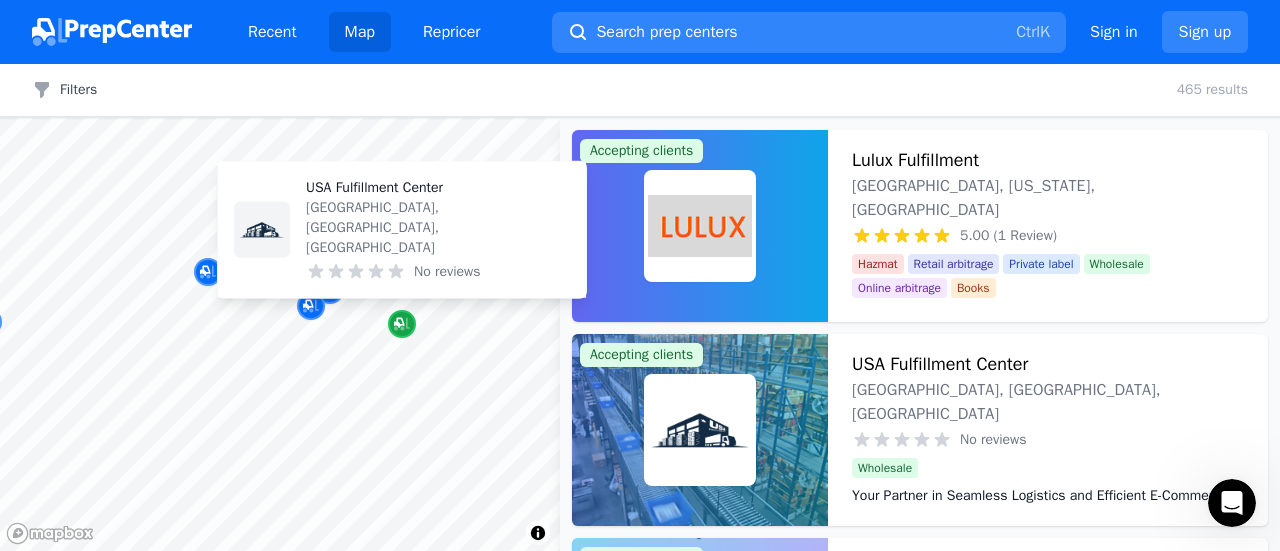 click 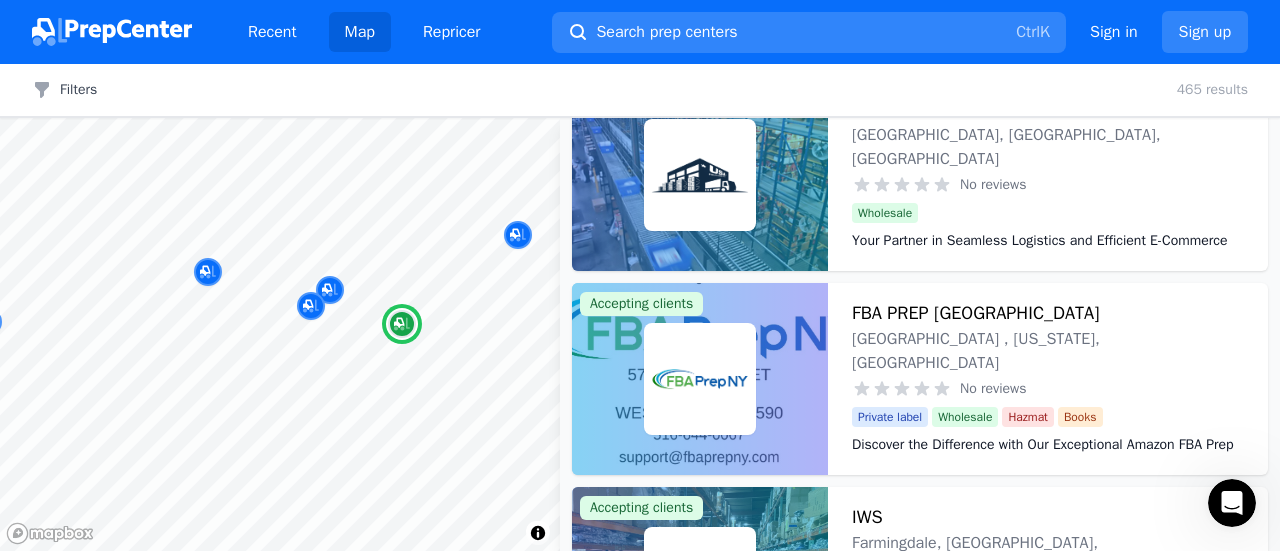 scroll, scrollTop: 259, scrollLeft: 0, axis: vertical 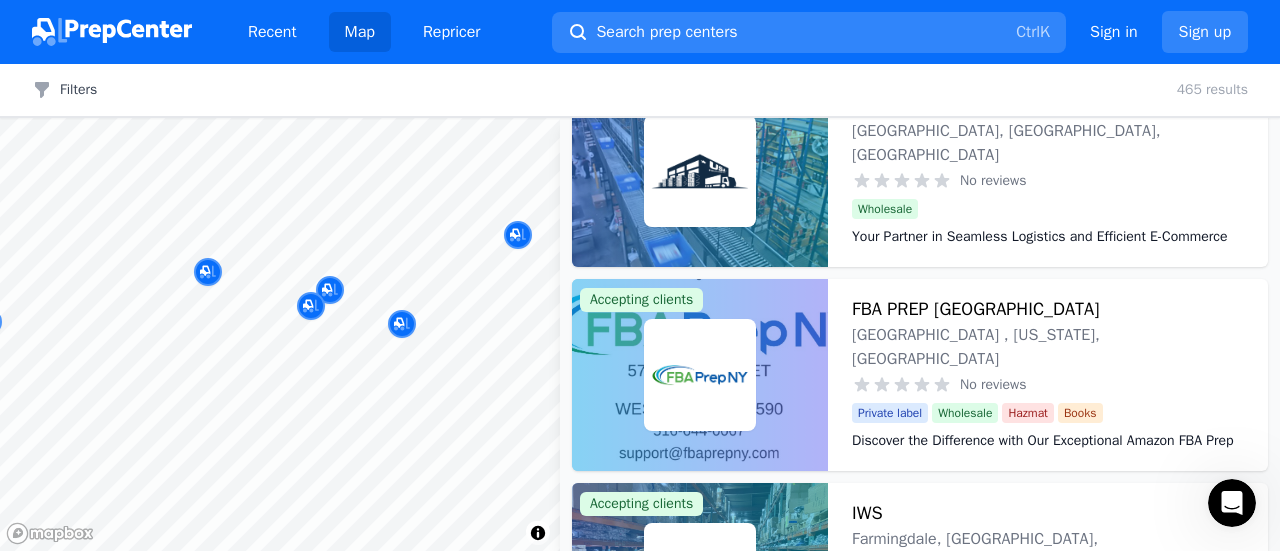 click at bounding box center (470, 314) 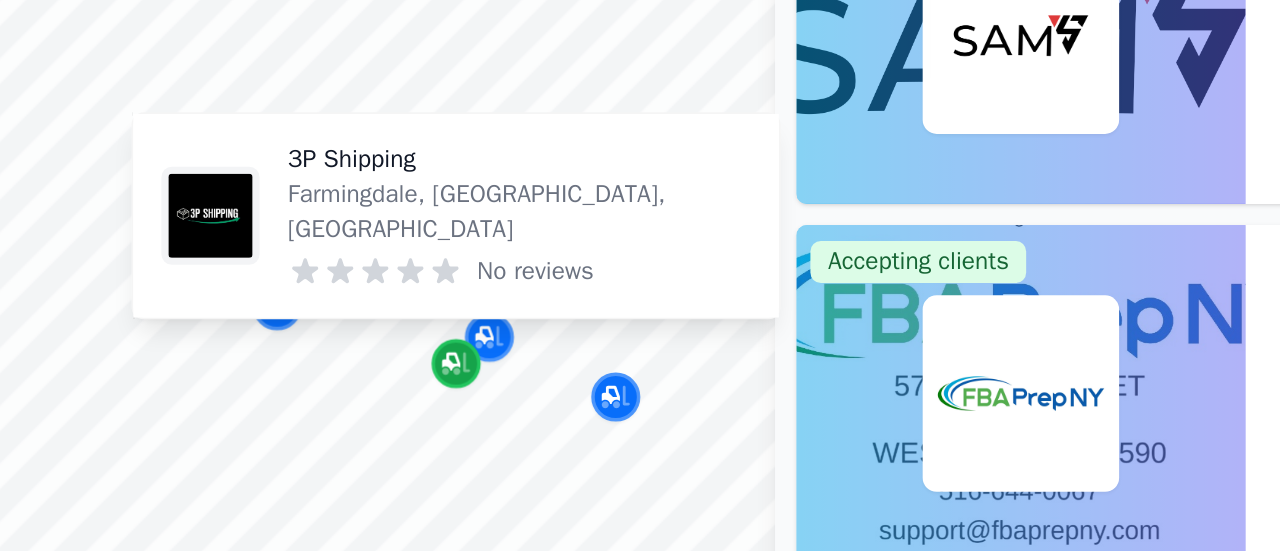 click 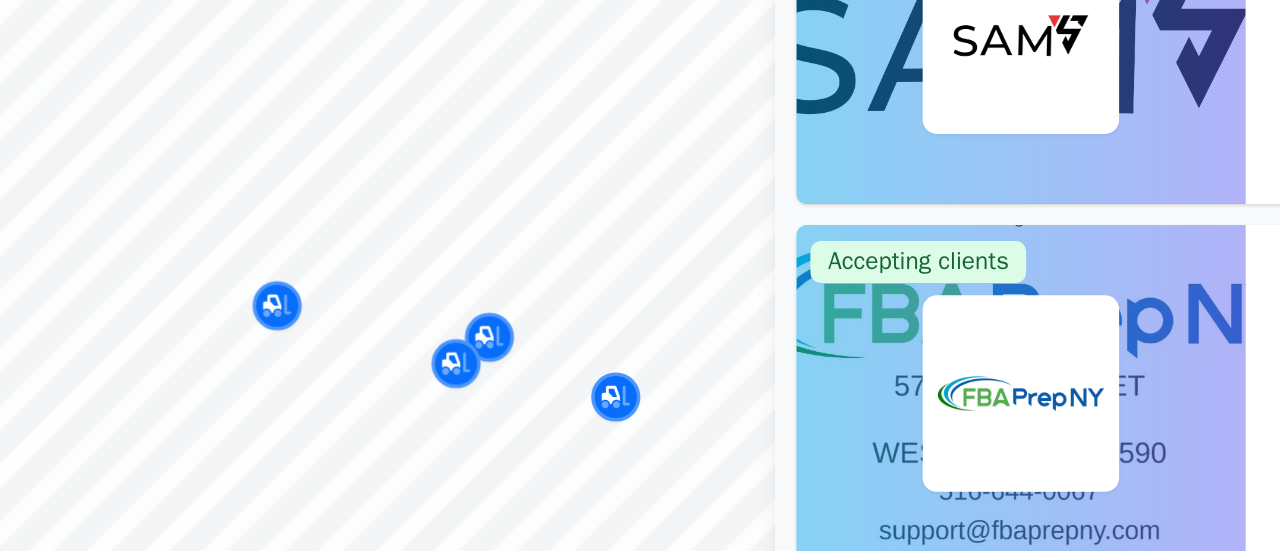 click at bounding box center (378, 336) 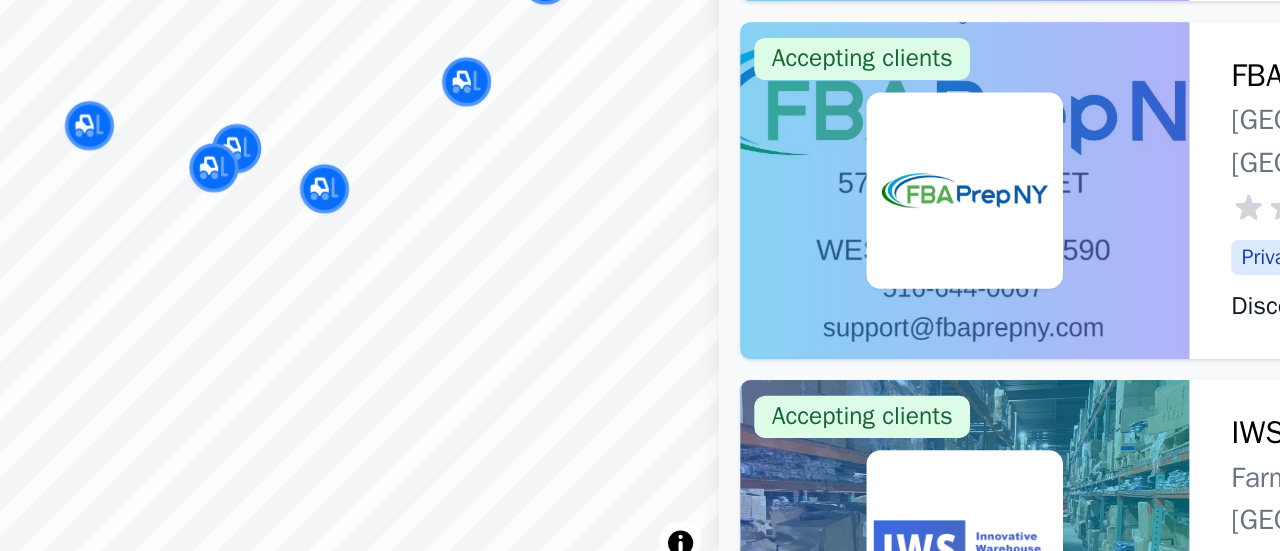 scroll, scrollTop: 711, scrollLeft: 0, axis: vertical 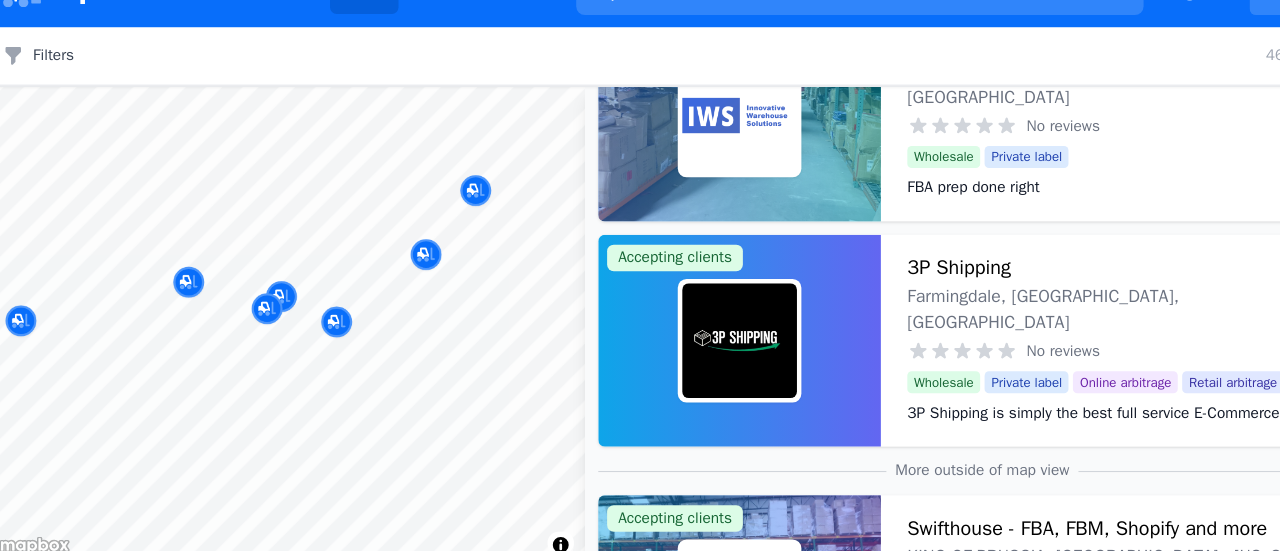 click on "3P Shipping is simply the best full service E-Commerce fulfillment company. We provide FBA Prep and FBM services small and medium size online sellers." at bounding box center (1048, 434) 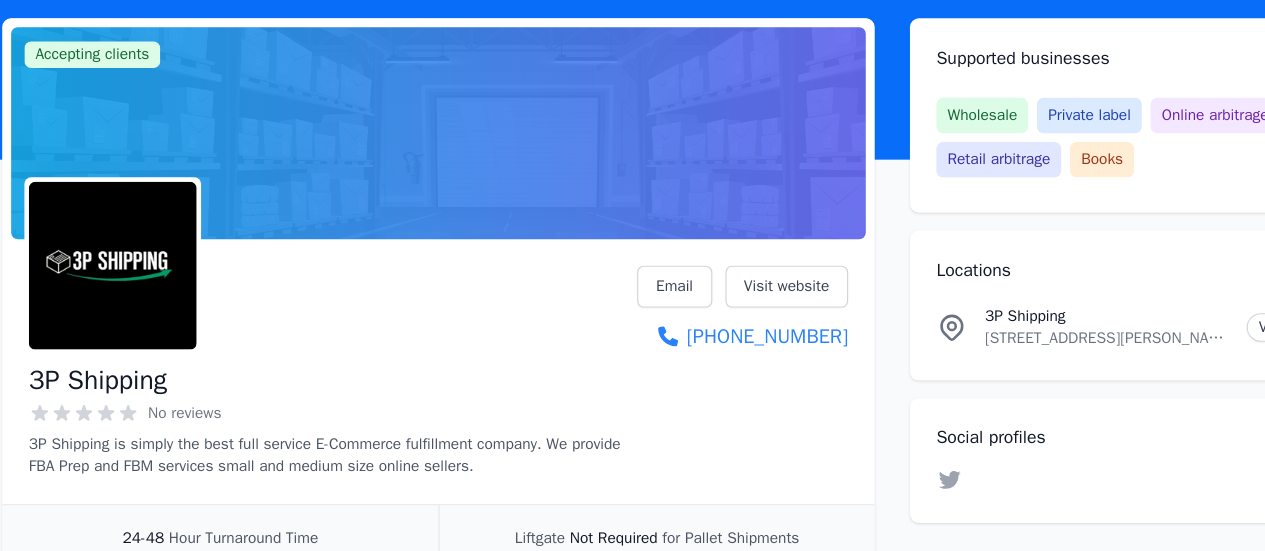 scroll, scrollTop: 61, scrollLeft: 0, axis: vertical 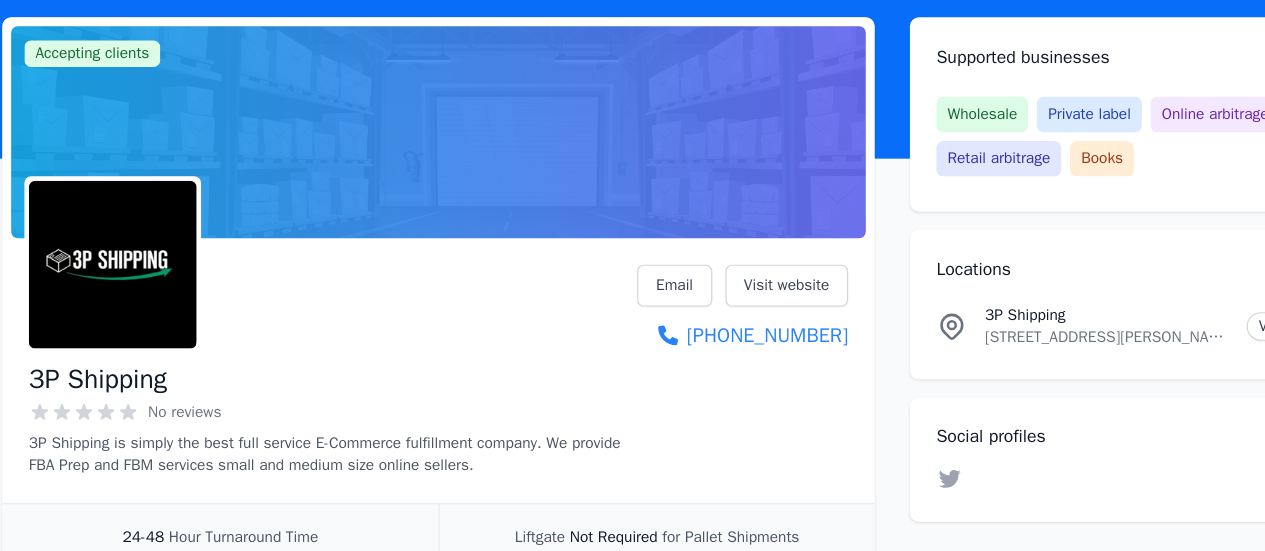 click at bounding box center [331, 291] 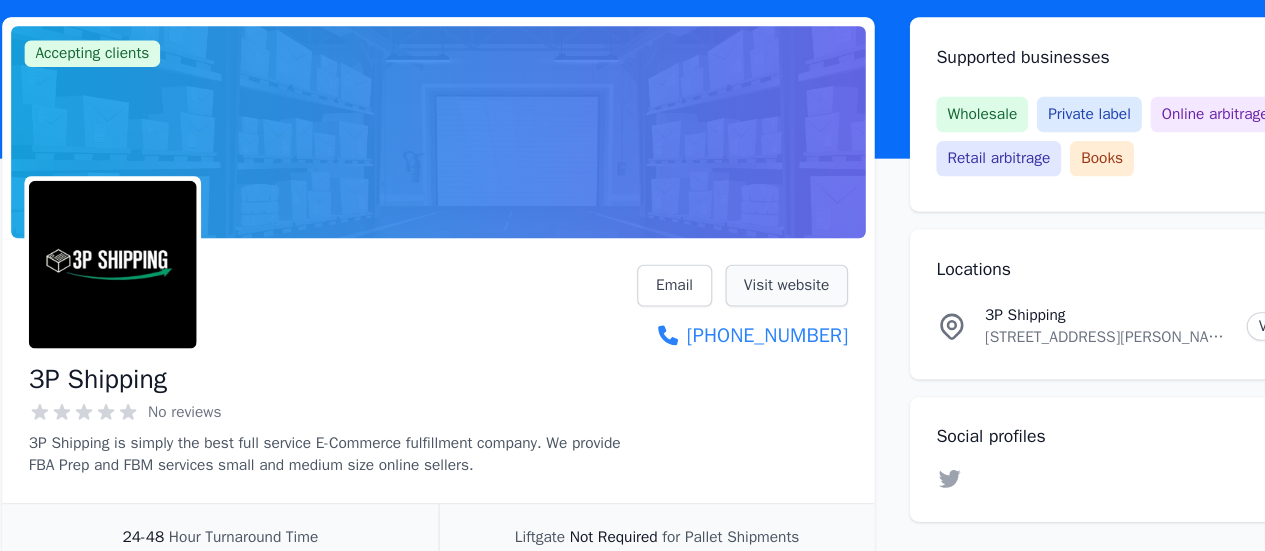 click on "Visit website" at bounding box center [742, 310] 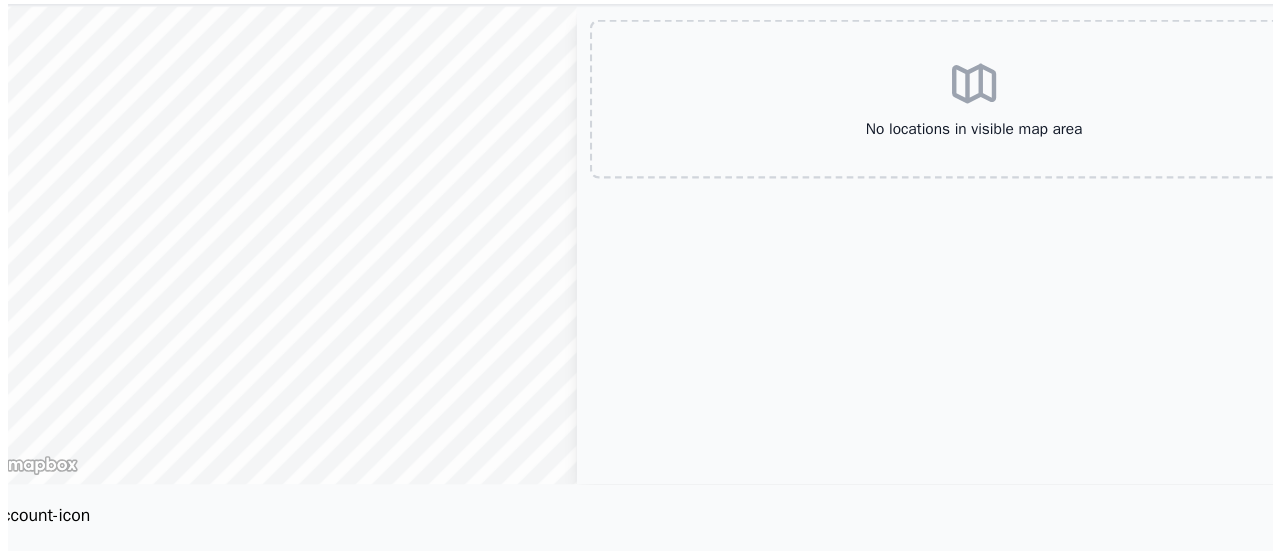 scroll, scrollTop: 0, scrollLeft: 0, axis: both 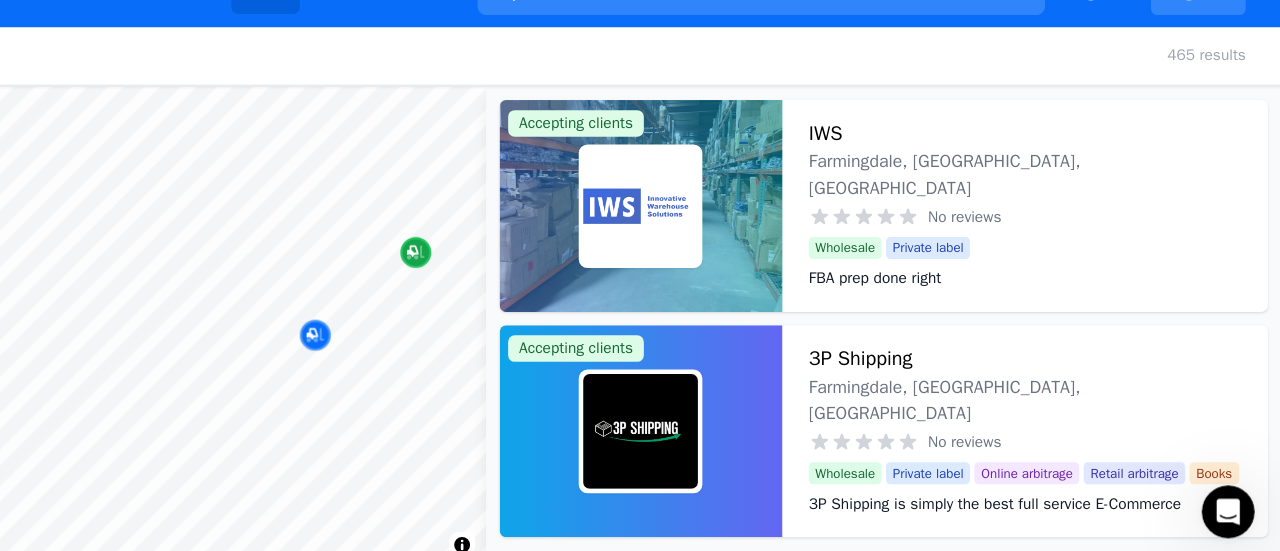 click 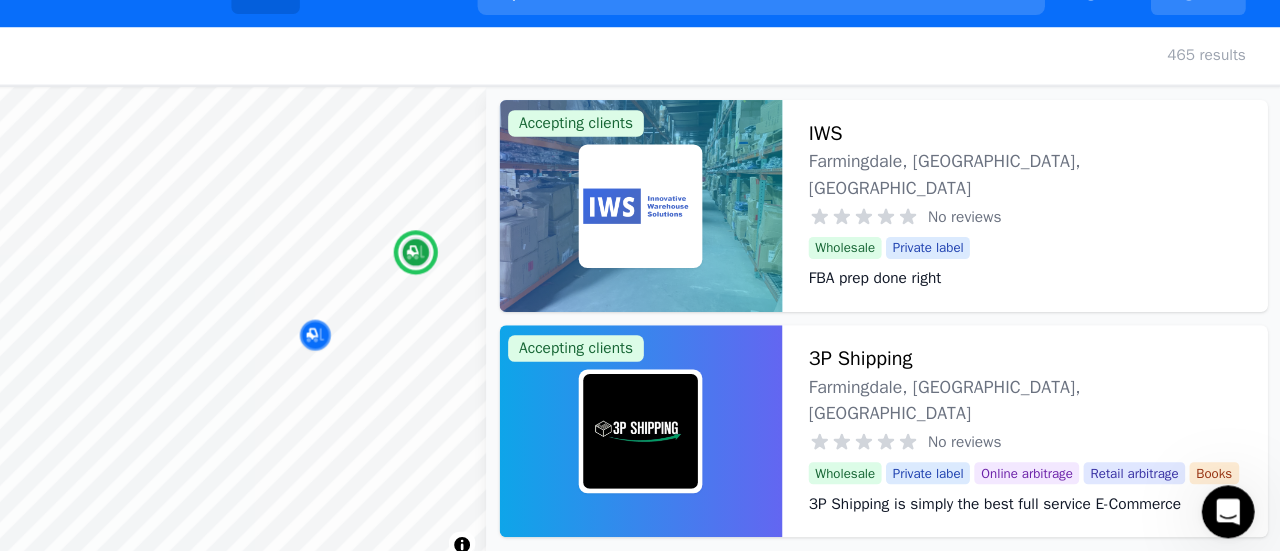click on "Standard FBA prep in 24 hours. Custom software integrated directly with your seller account. Tired of emailing your prep center to find out when your items will ship. Tired of your prep center making you do all the work. Reach out to IWS [DATE] for a free consult." at bounding box center [1048, 326] 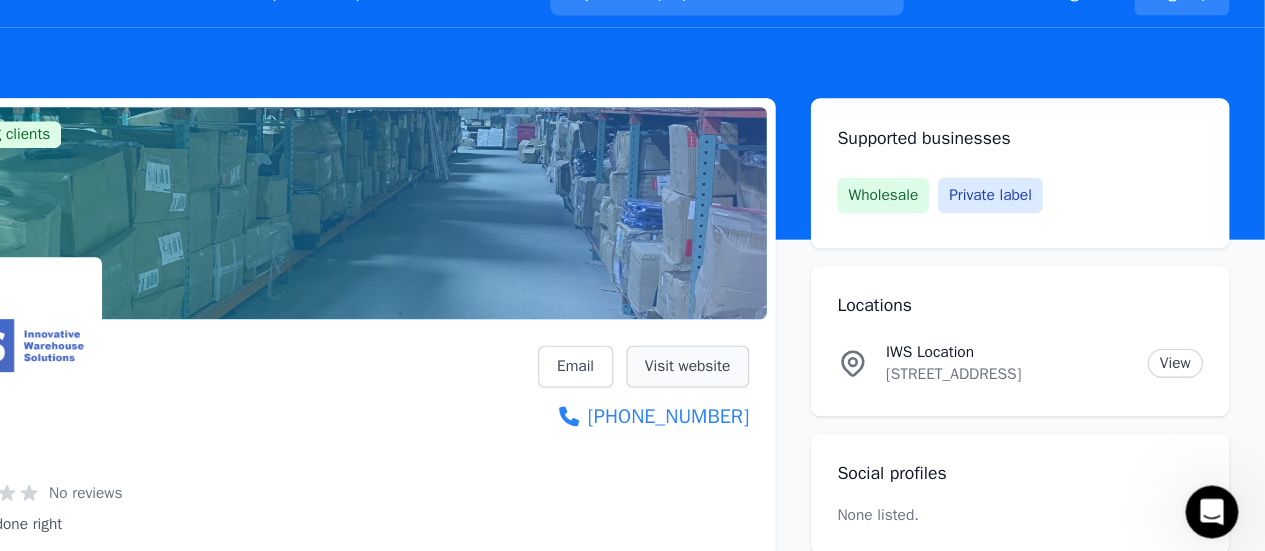 click on "Visit website" at bounding box center (742, 371) 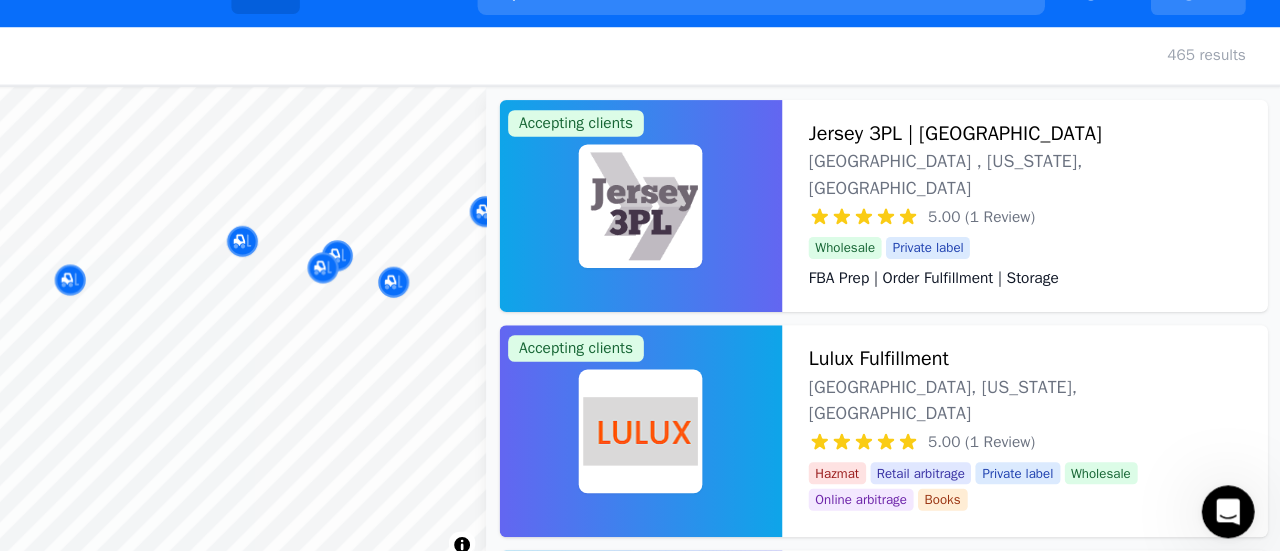 click at bounding box center [491, 300] 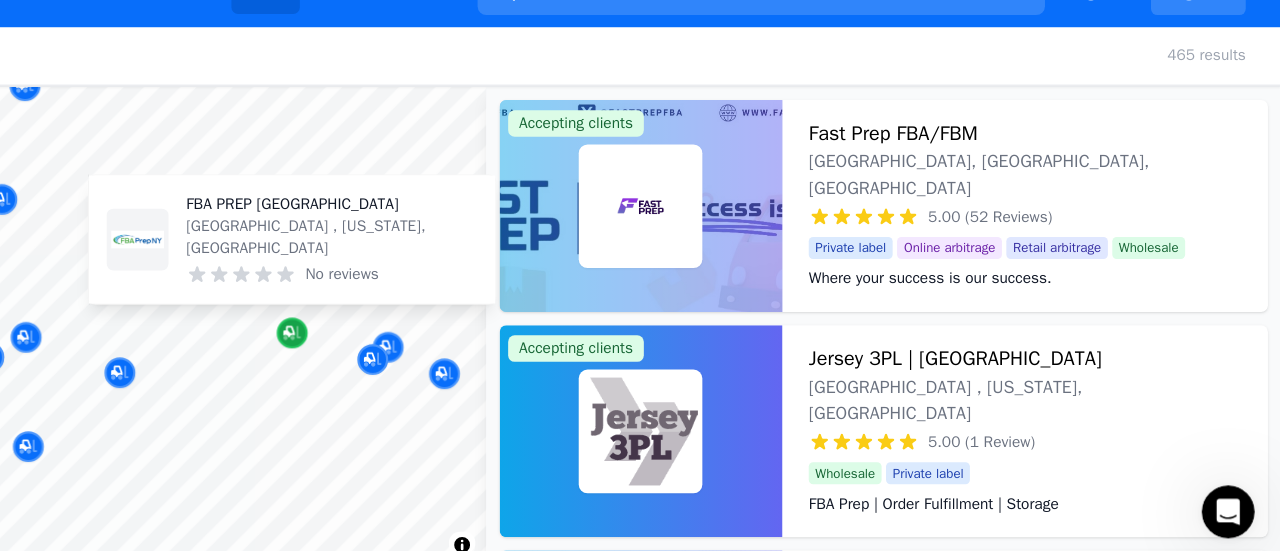 click at bounding box center (384, 341) 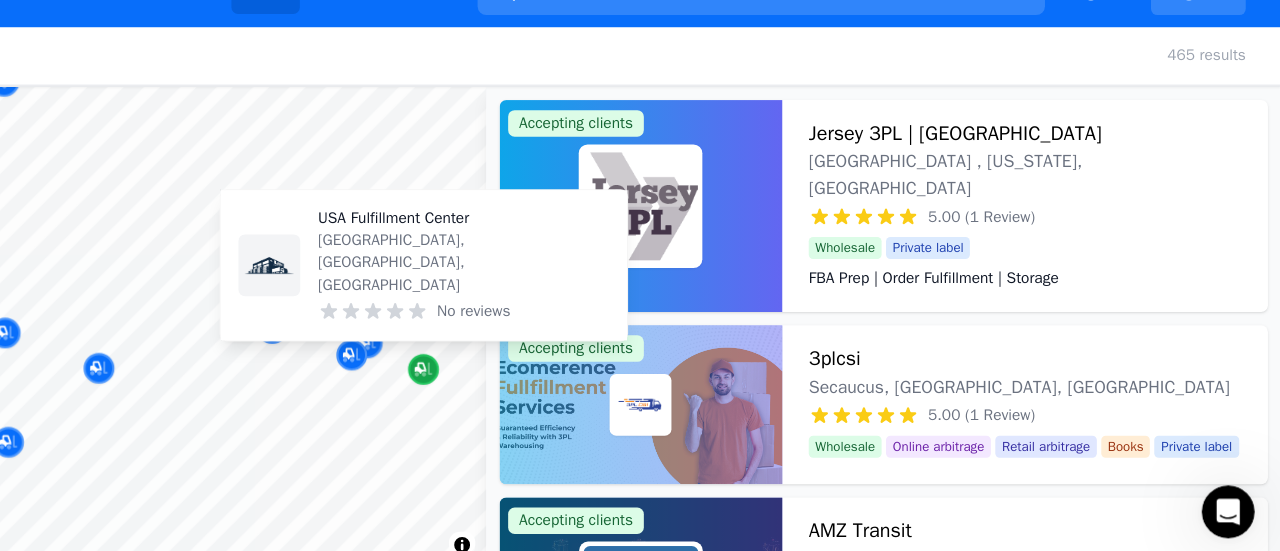 click 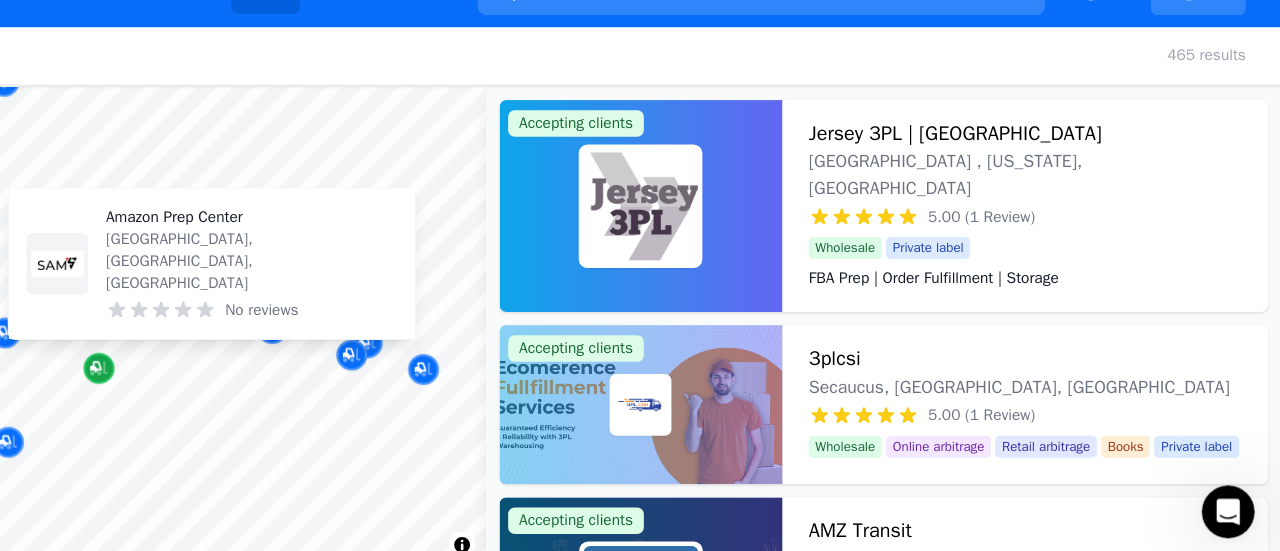 click at bounding box center (209, 373) 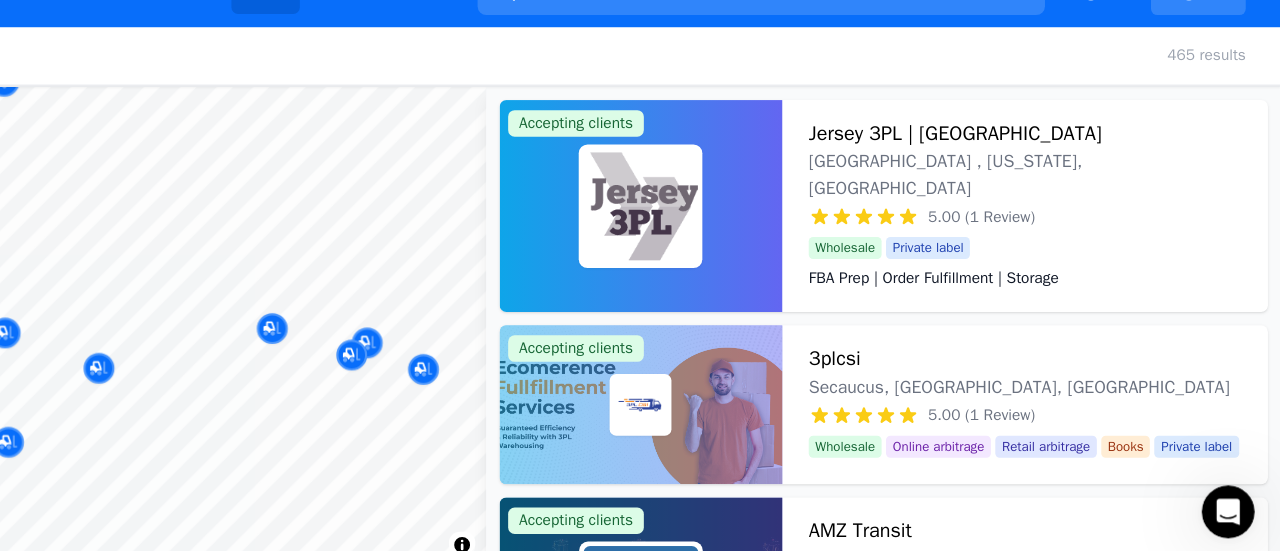 click at bounding box center [457, 342] 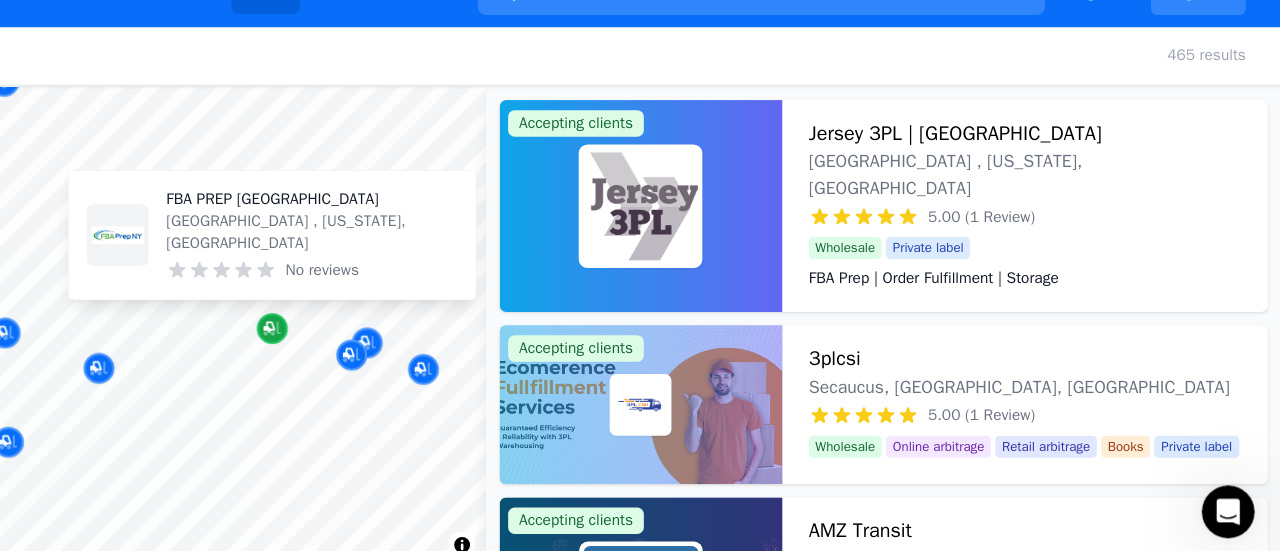 click 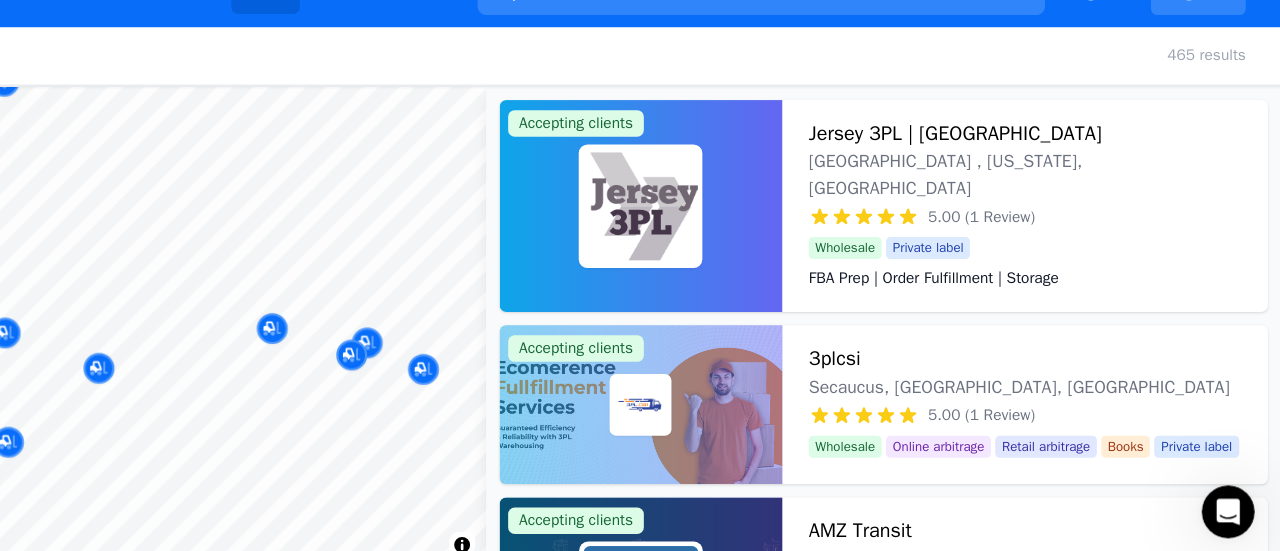 click at bounding box center (425, 248) 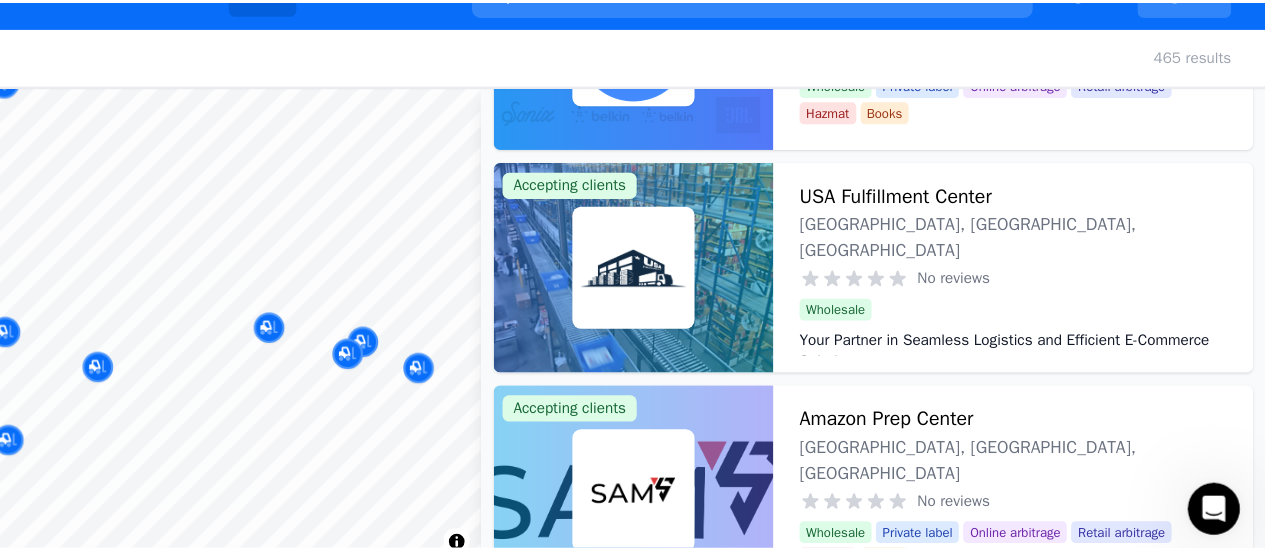 scroll, scrollTop: 913, scrollLeft: 0, axis: vertical 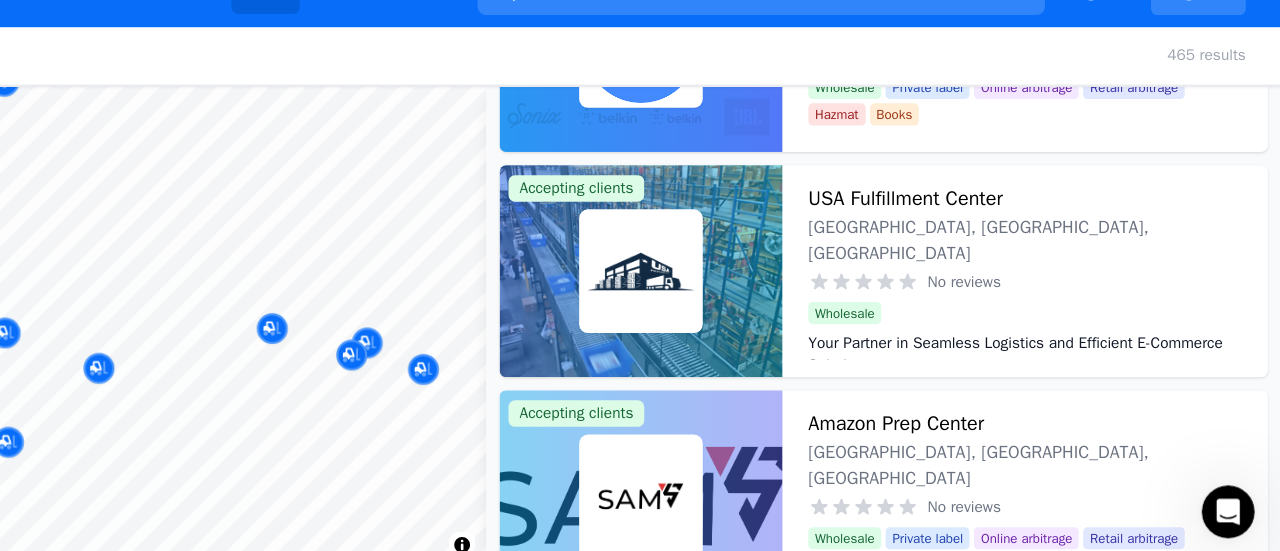 click on "Your Partner in Seamless Logistics and Efficient E-Commerce Solutions." at bounding box center (1048, 361) 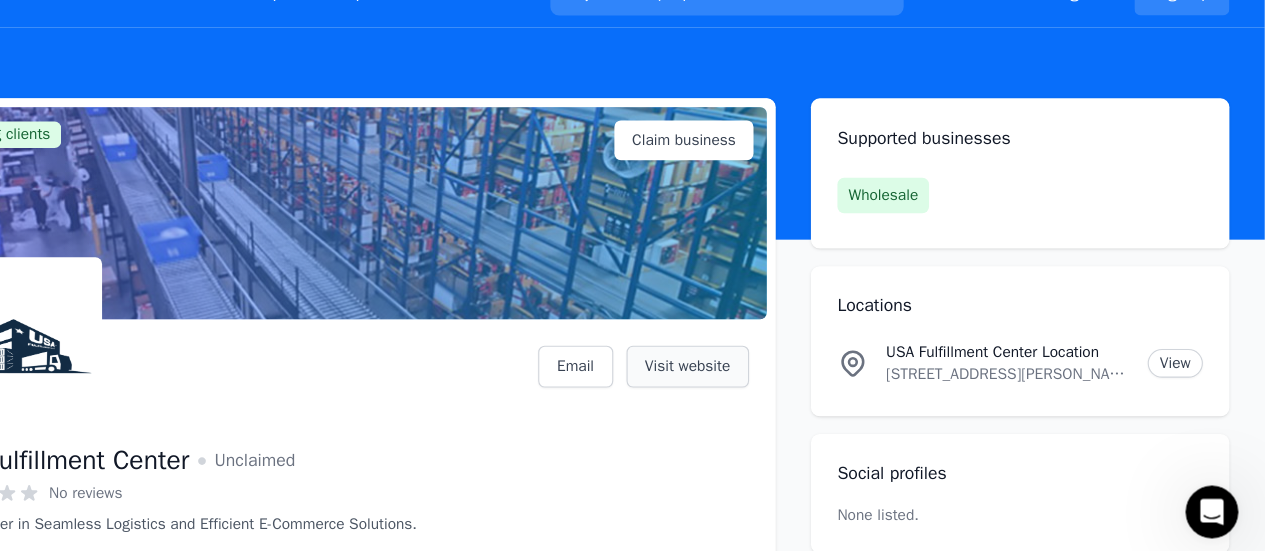 click on "Visit website" at bounding box center (742, 371) 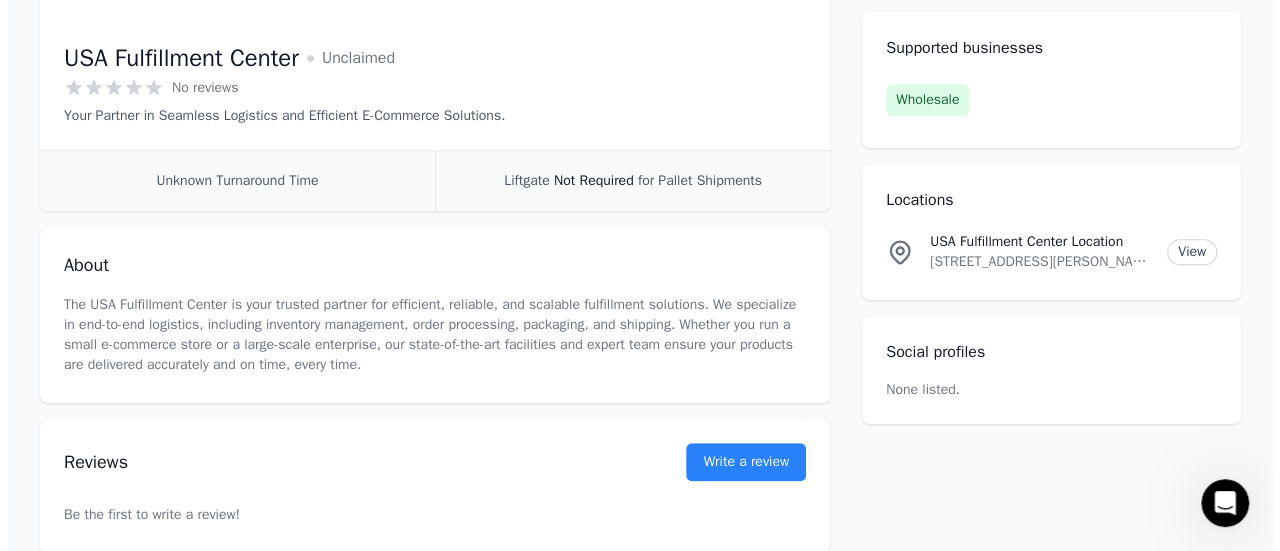 scroll, scrollTop: 0, scrollLeft: 0, axis: both 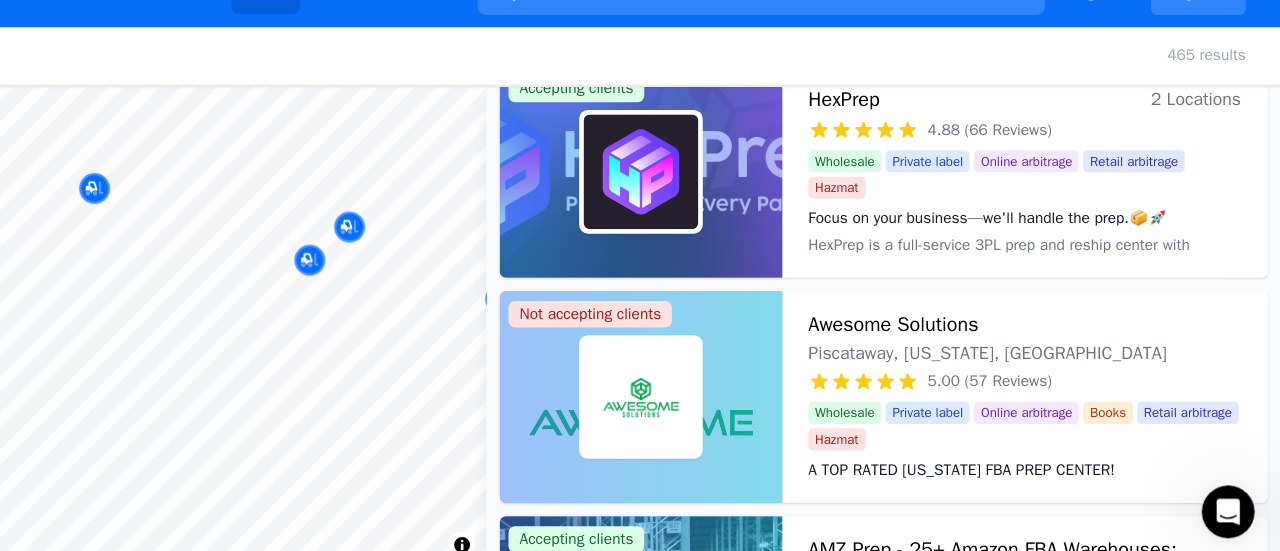 click on "Focus on your business—we'll handle the prep.📦🚀" at bounding box center (1048, 237) 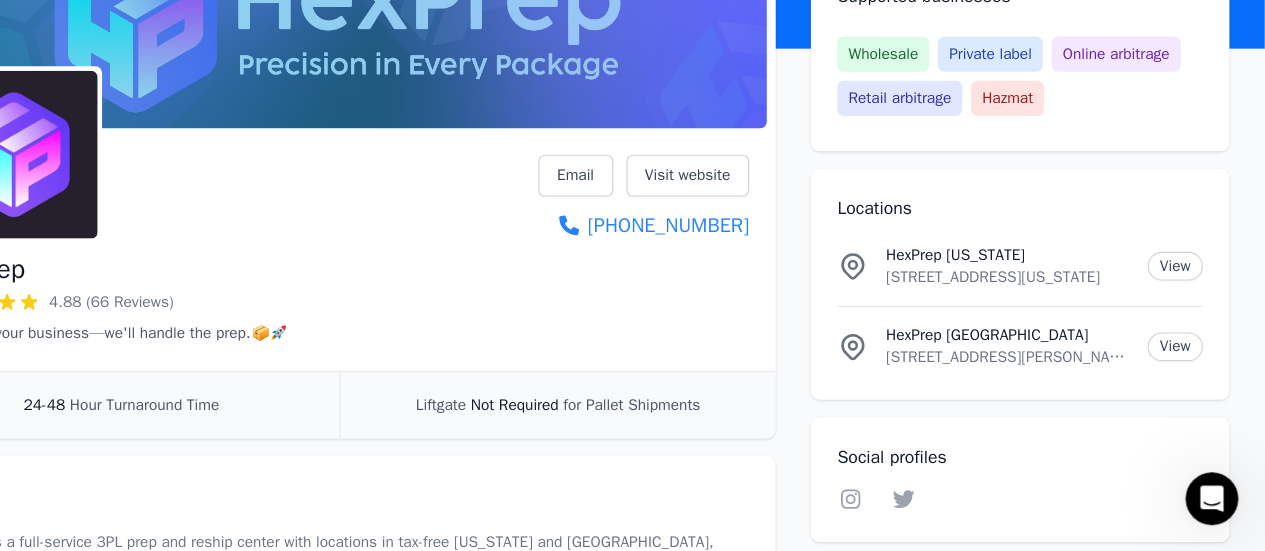 scroll, scrollTop: 199, scrollLeft: 0, axis: vertical 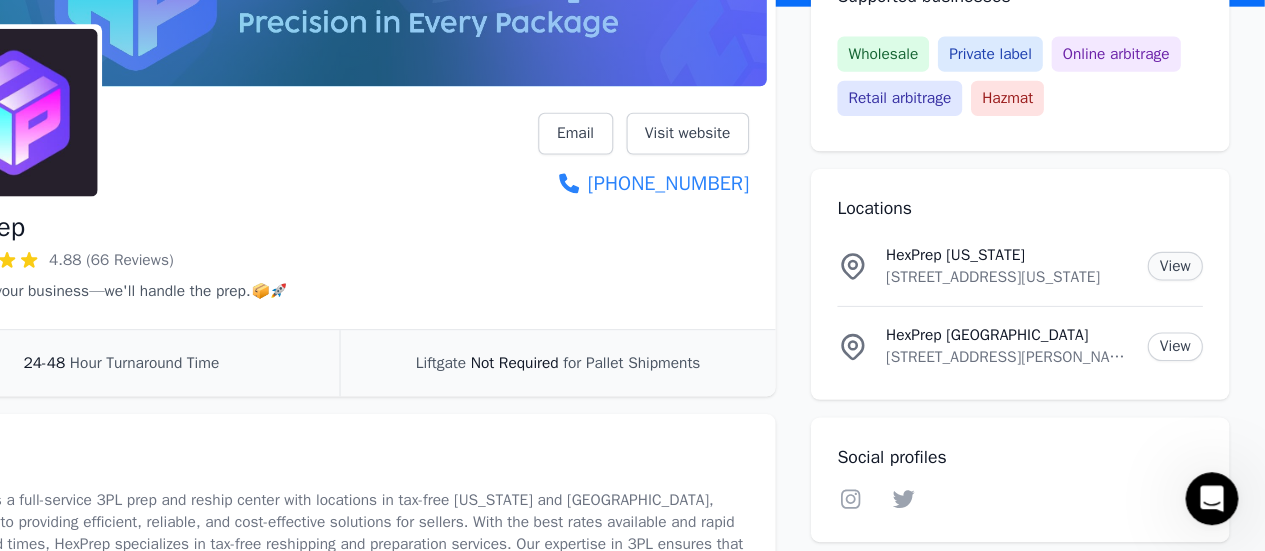 click on "View" at bounding box center [1184, 292] 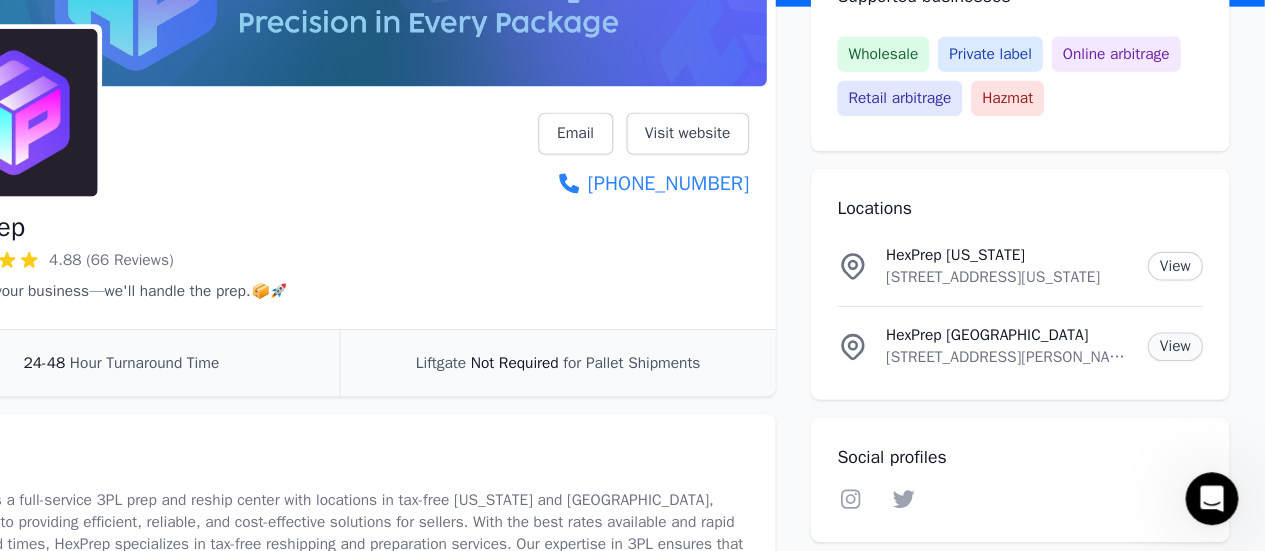 click on "View" at bounding box center (1184, 365) 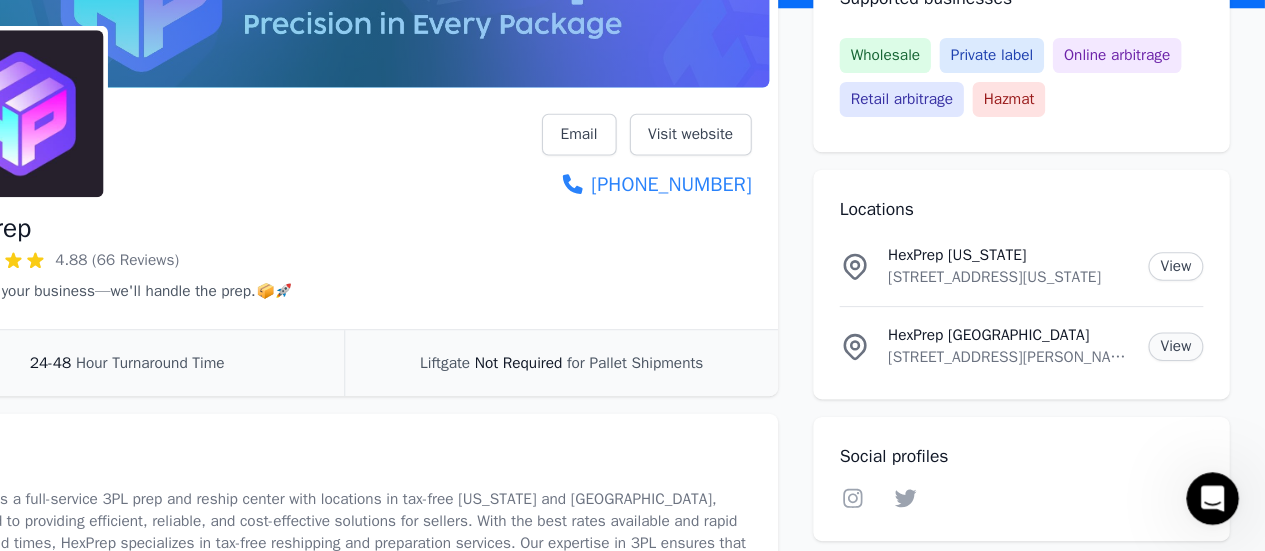 scroll, scrollTop: 198, scrollLeft: 0, axis: vertical 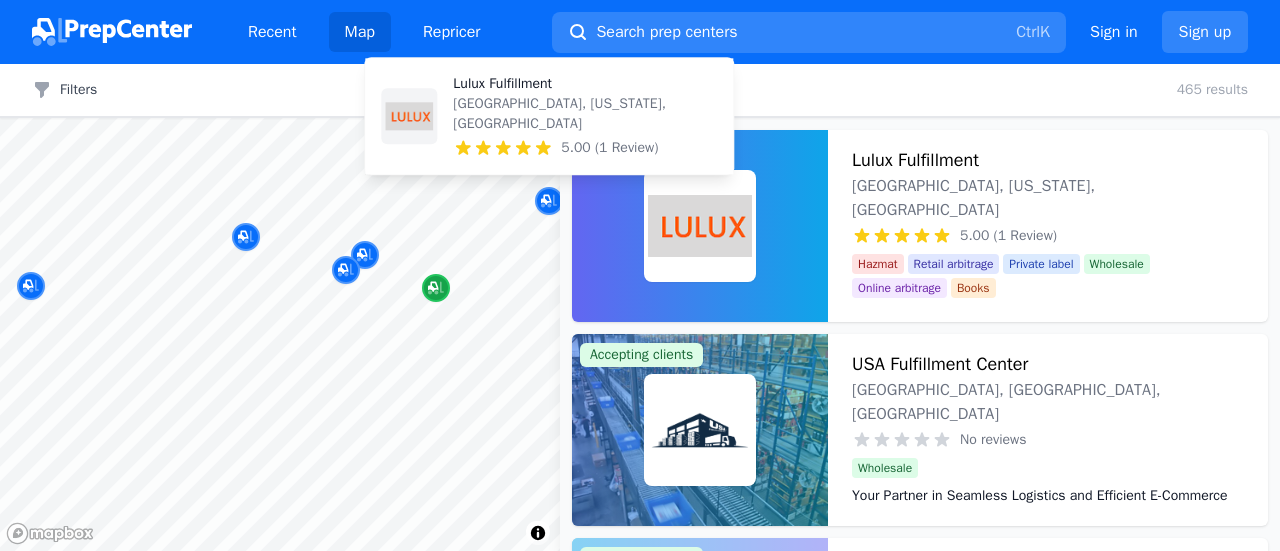 click at bounding box center (436, 288) 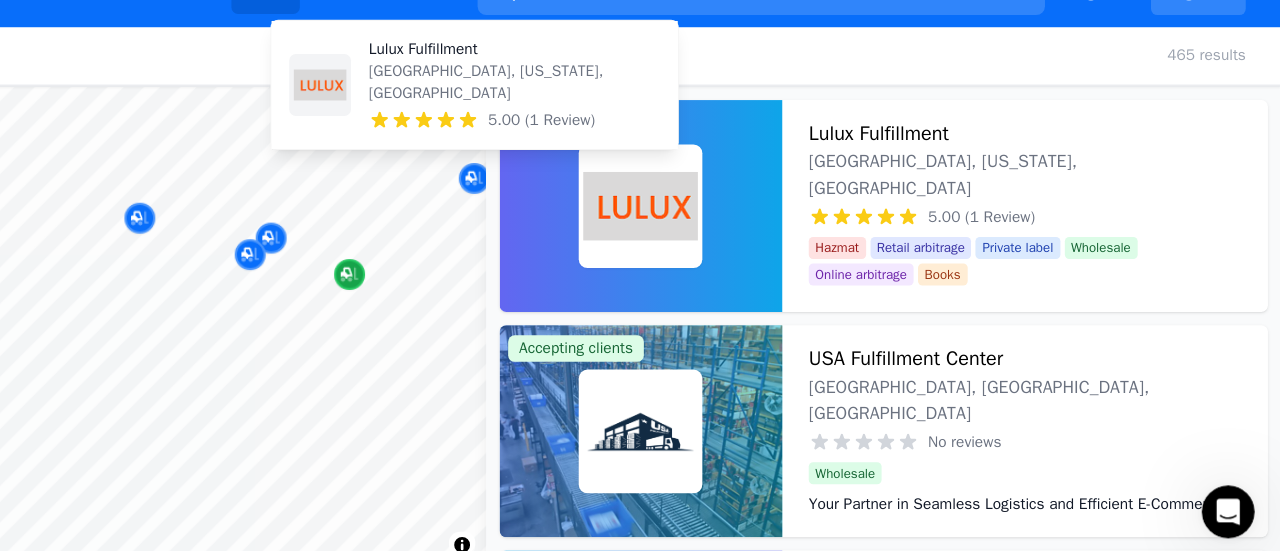 scroll, scrollTop: 0, scrollLeft: 0, axis: both 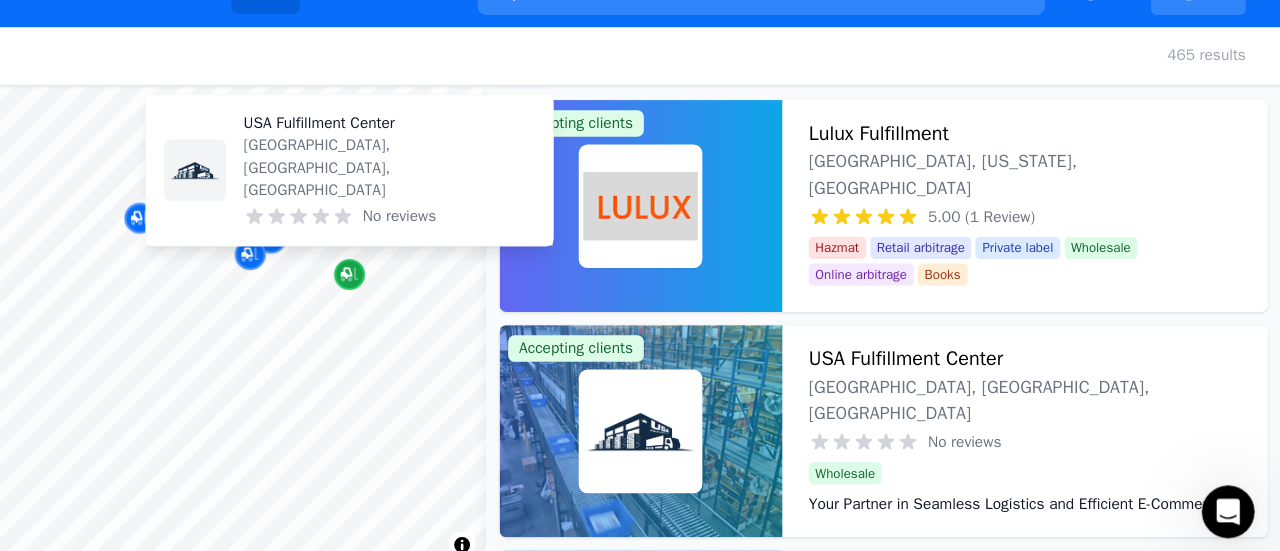 click on "USA [GEOGRAPHIC_DATA], [GEOGRAPHIC_DATA], [GEOGRAPHIC_DATA] No reviews" at bounding box center (436, 196) 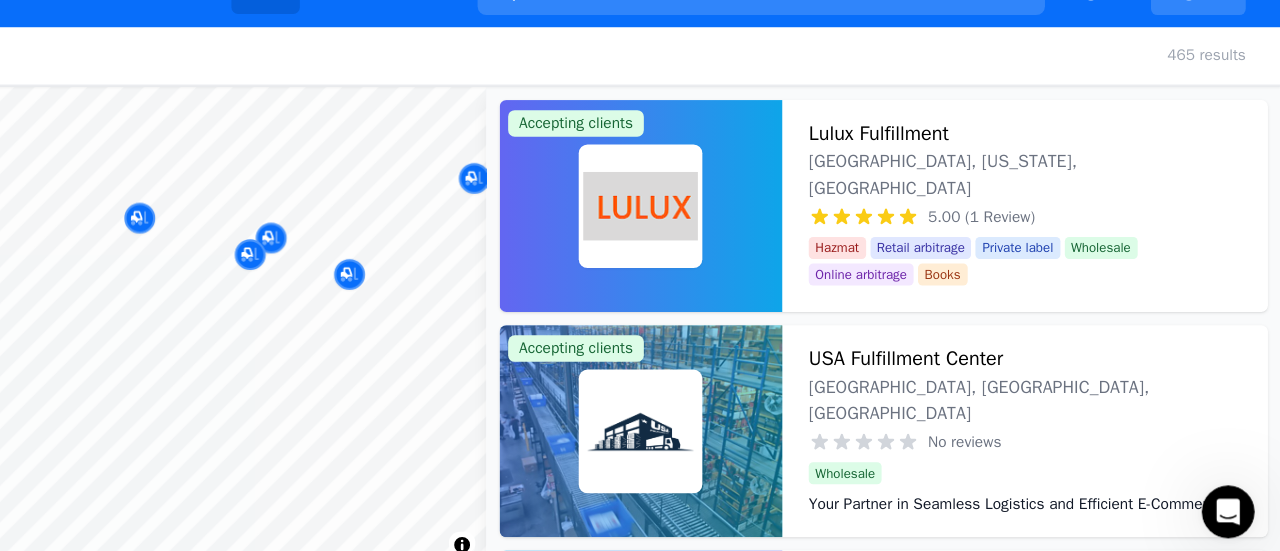 click at bounding box center [436, 266] 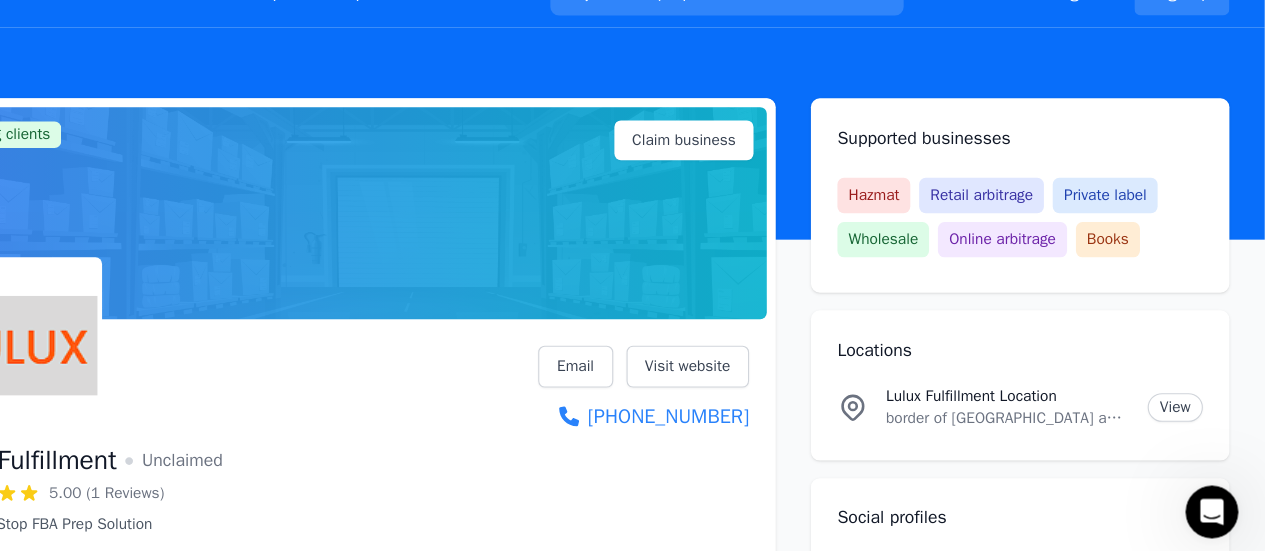 click on "Lulux Fulfillment Unclaimed 5.00 (1 Reviews) Your One-Stop FBA Prep Solution Email Visit website [PHONE_NUMBER]" at bounding box center (427, 442) 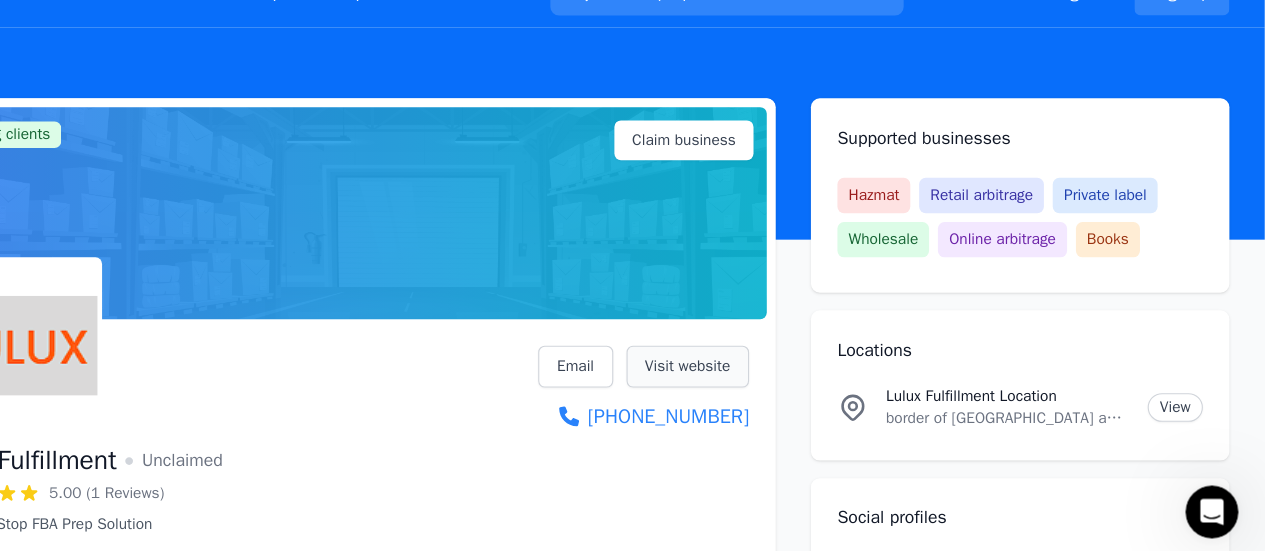 click on "Visit website" at bounding box center (742, 371) 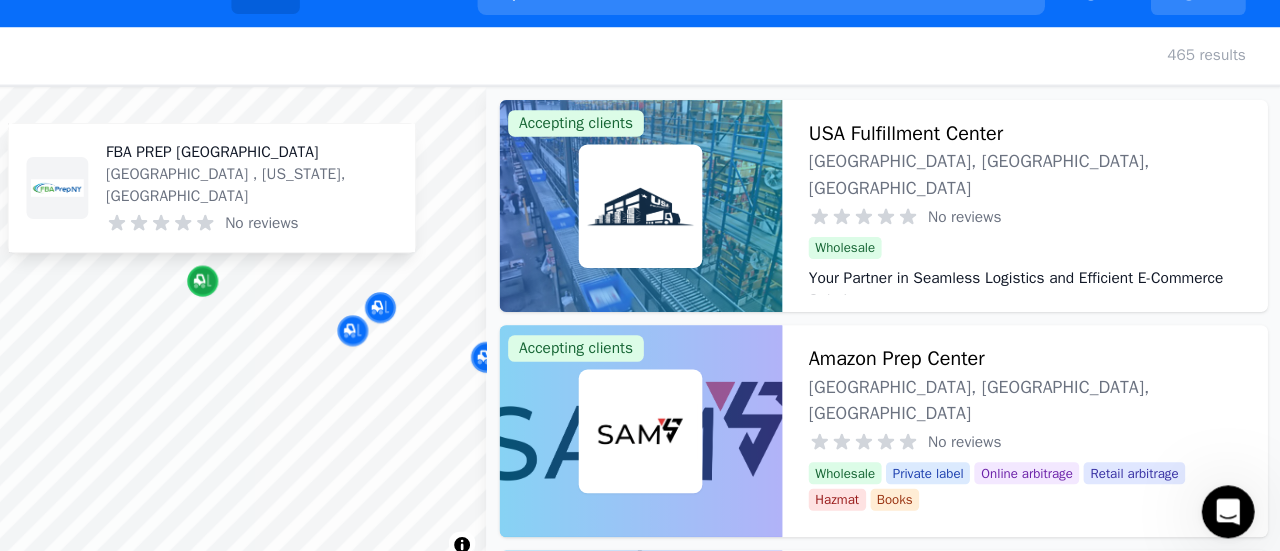 click 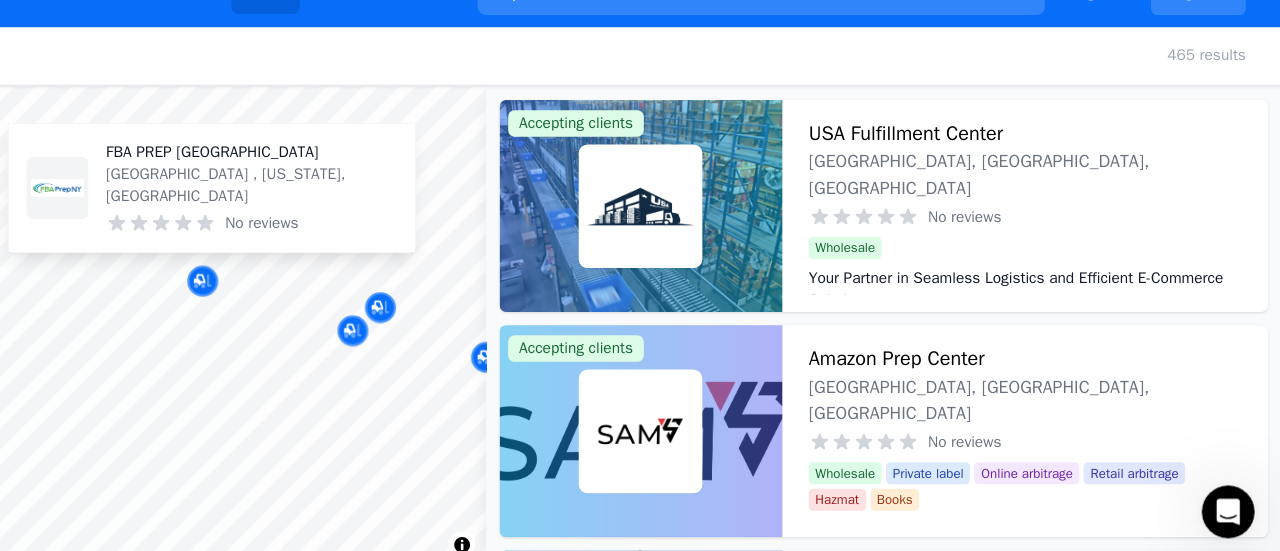 click on "[GEOGRAPHIC_DATA] , [US_STATE], [GEOGRAPHIC_DATA]" at bounding box center (347, 208) 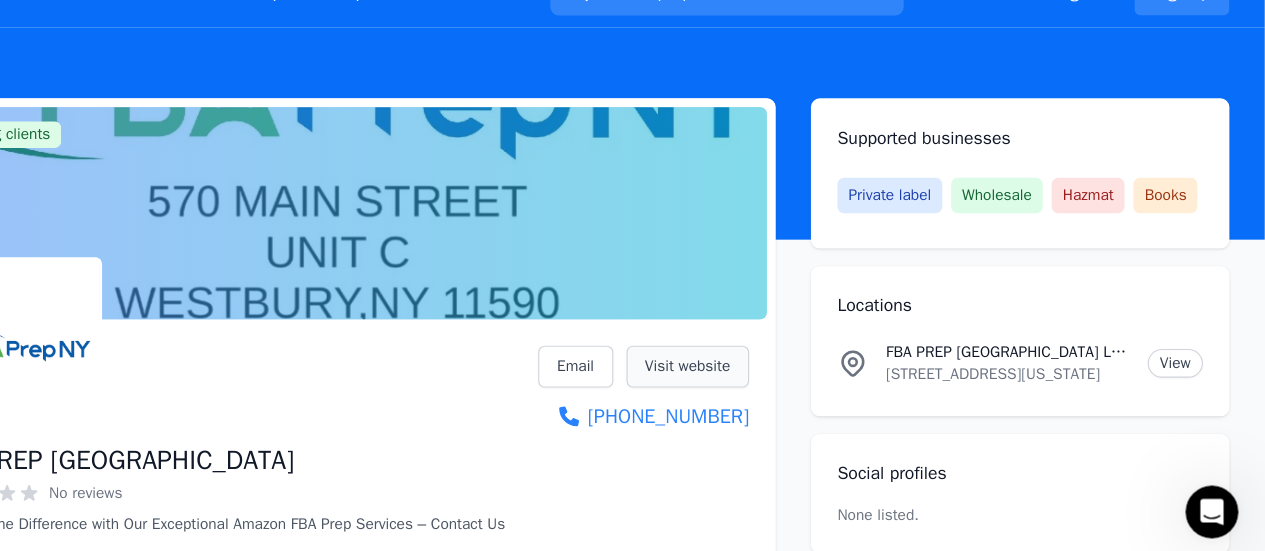 click on "Visit website" at bounding box center (742, 371) 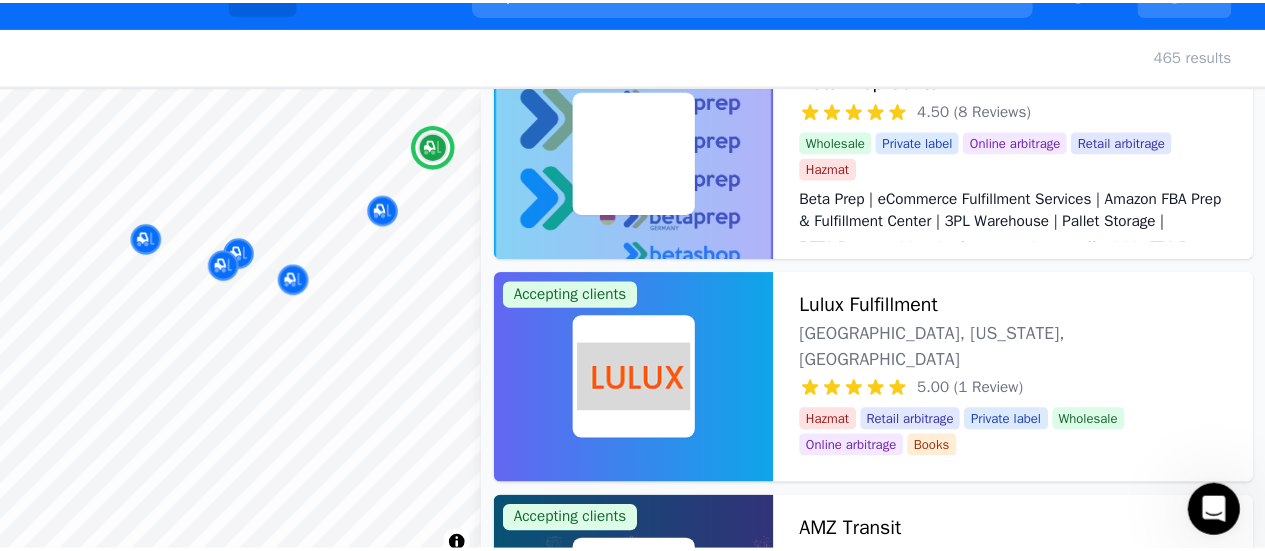 scroll, scrollTop: 54, scrollLeft: 0, axis: vertical 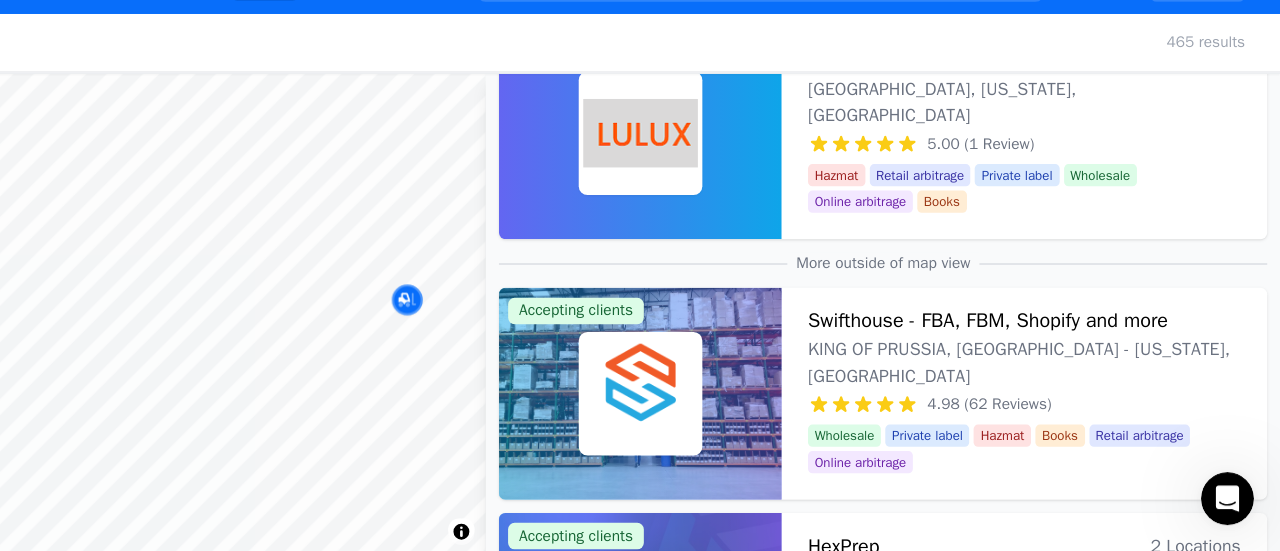 click at bounding box center (489, 324) 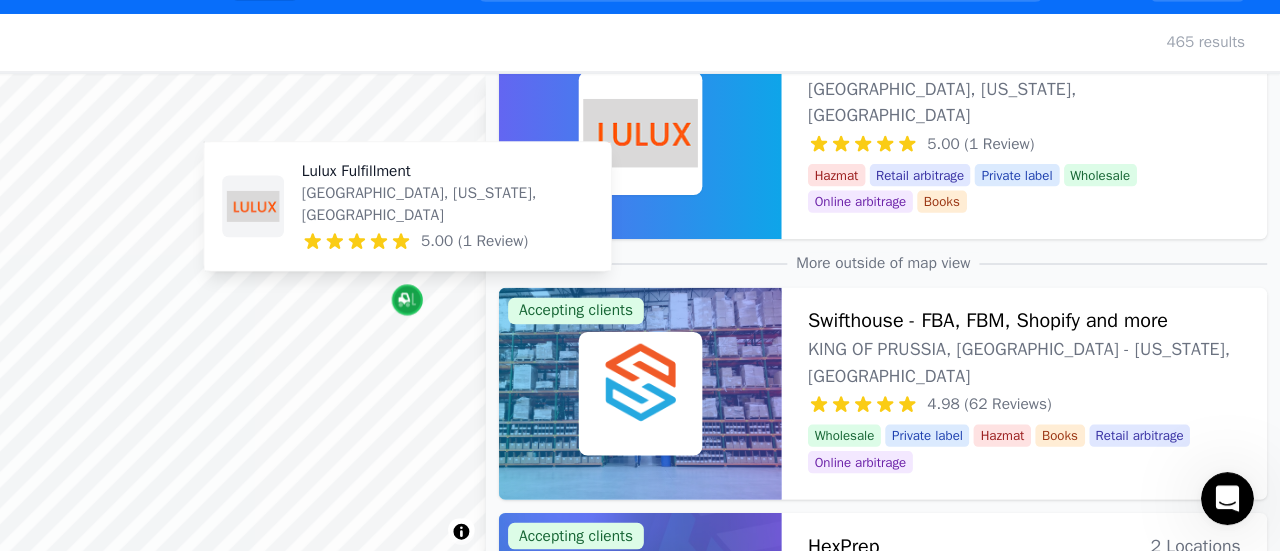 click at bounding box center [489, 323] 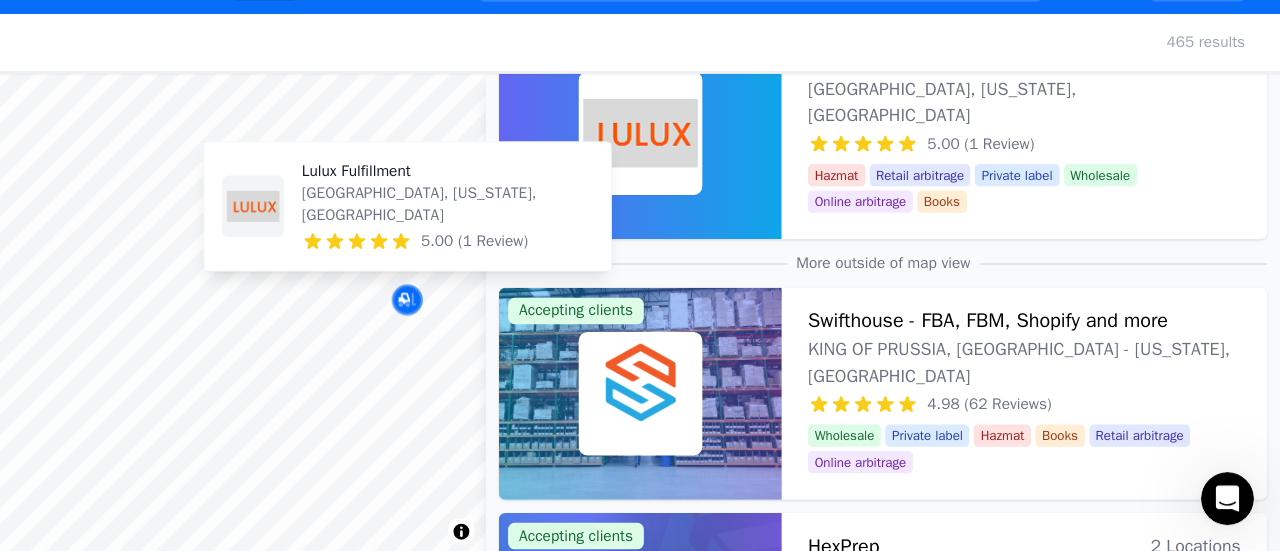click 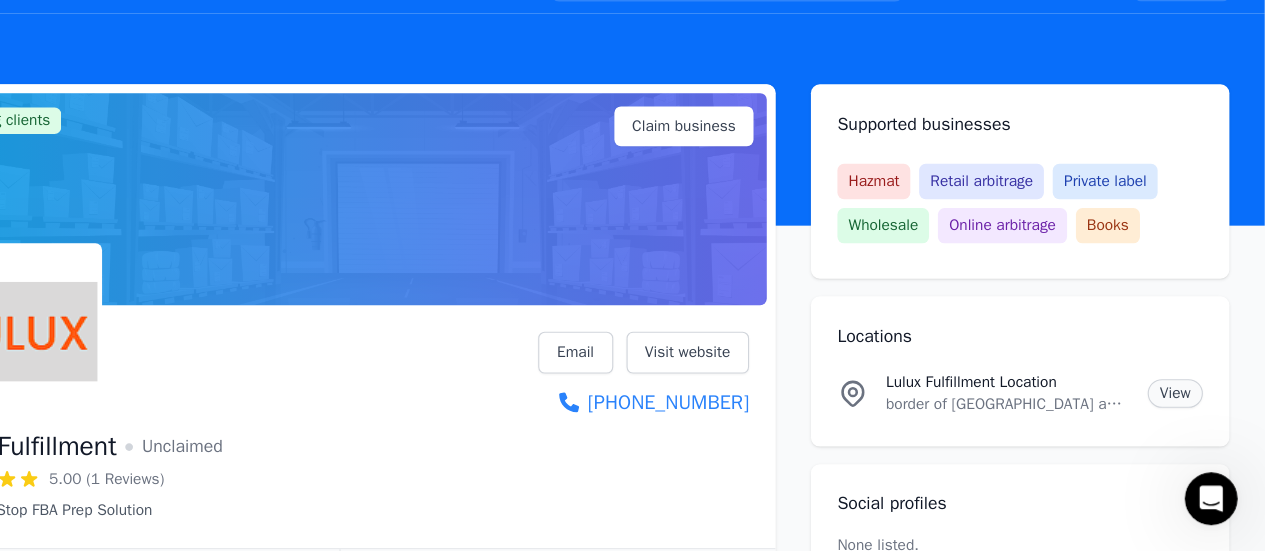 click on "View" at bounding box center (1184, 408) 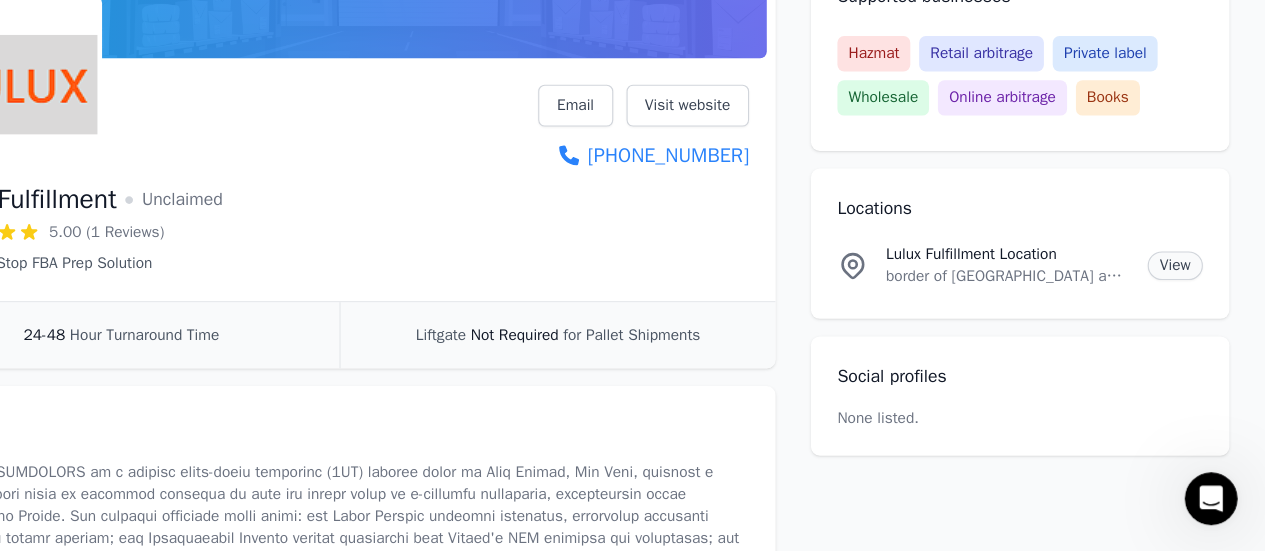 scroll, scrollTop: 226, scrollLeft: 0, axis: vertical 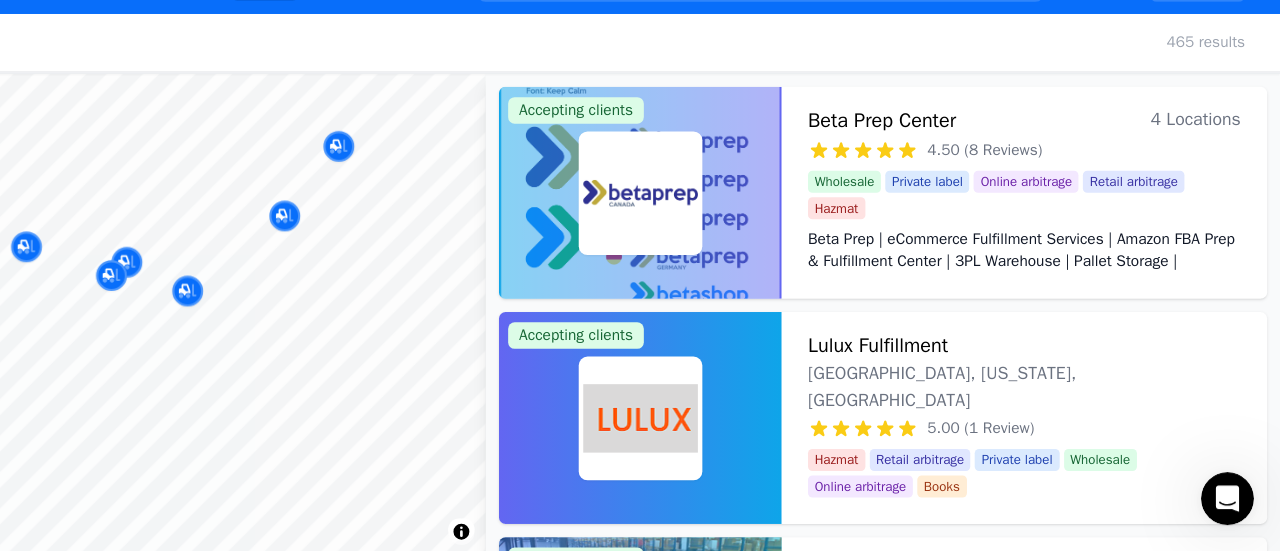 click on "[GEOGRAPHIC_DATA]  4 Locations" at bounding box center (1048, 160) 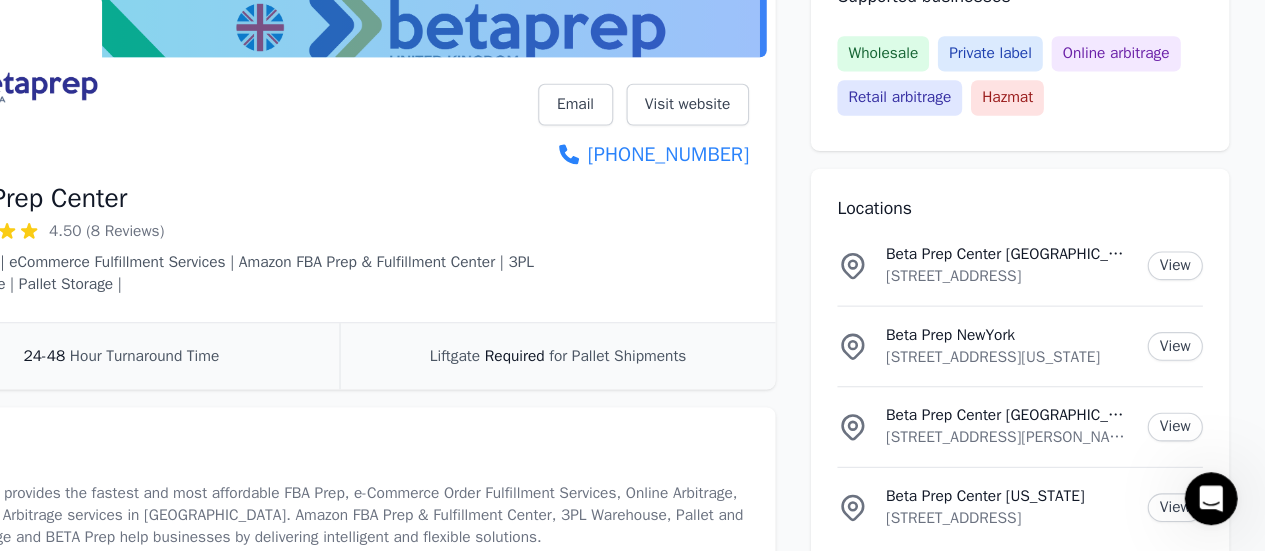 scroll, scrollTop: 226, scrollLeft: 0, axis: vertical 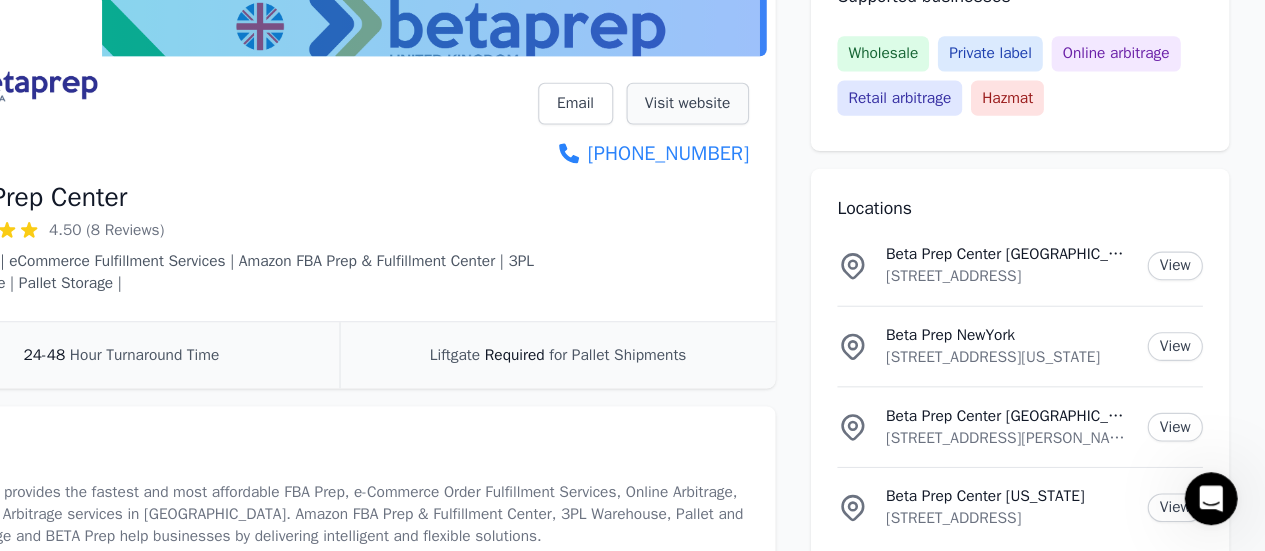 click on "Visit website" at bounding box center [742, 145] 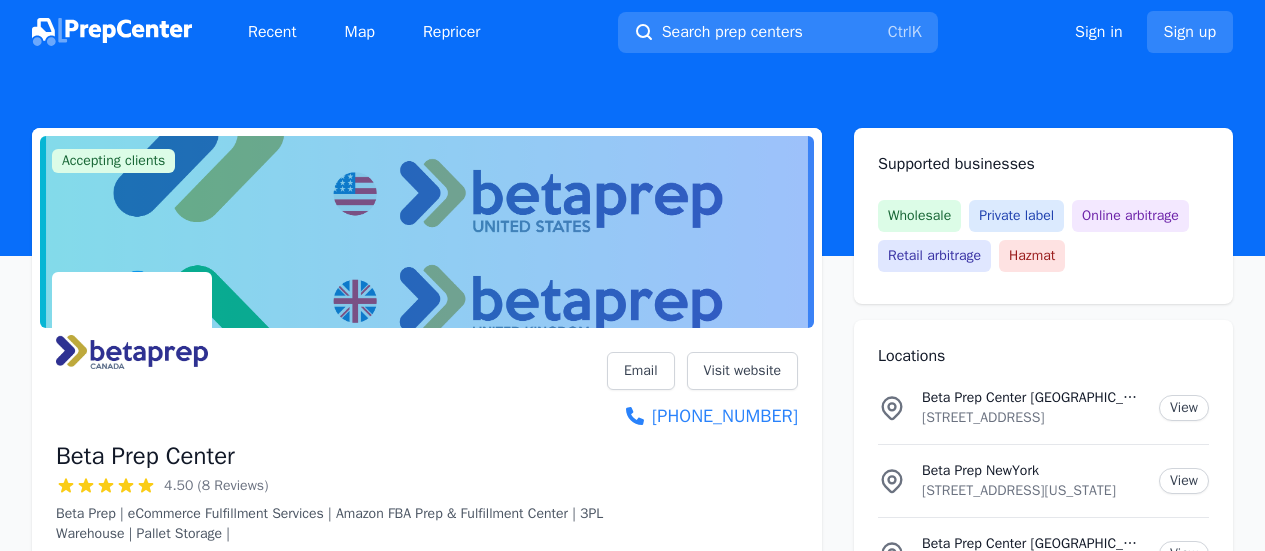 scroll, scrollTop: 226, scrollLeft: 0, axis: vertical 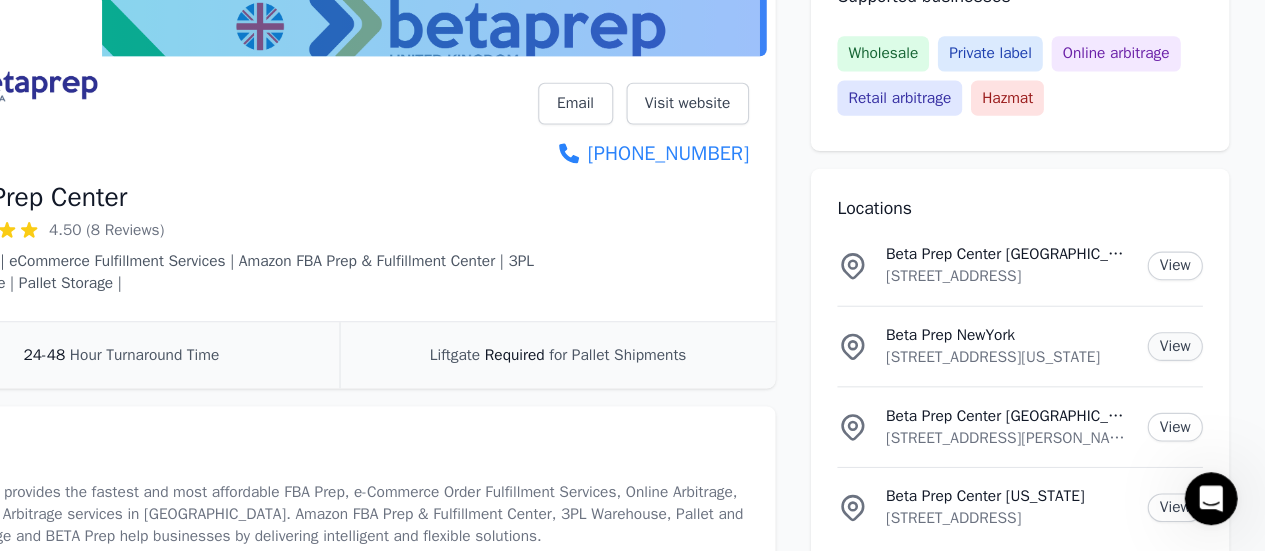 click on "View" at bounding box center (1184, 365) 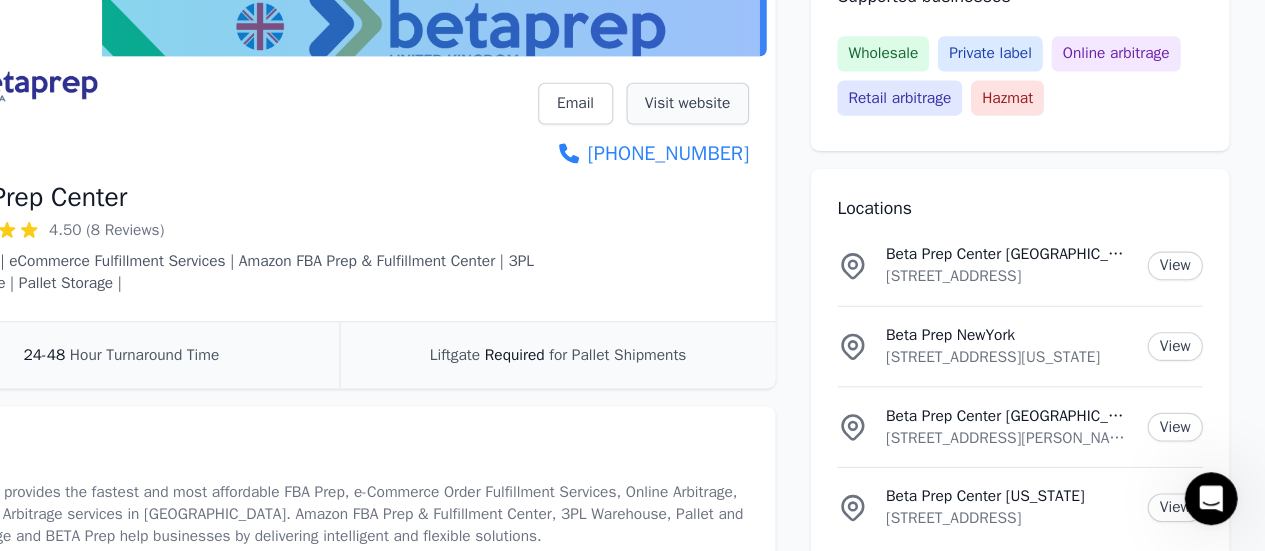 click on "Visit website" at bounding box center [742, 145] 